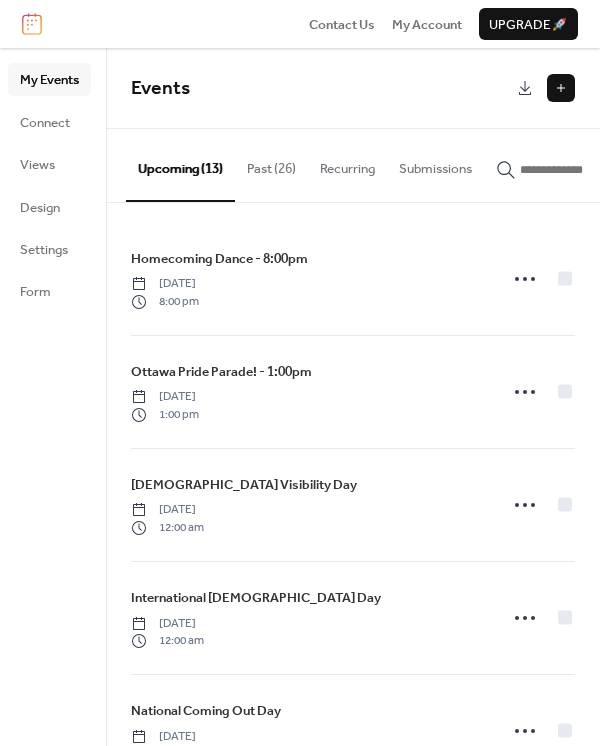 scroll, scrollTop: 0, scrollLeft: 0, axis: both 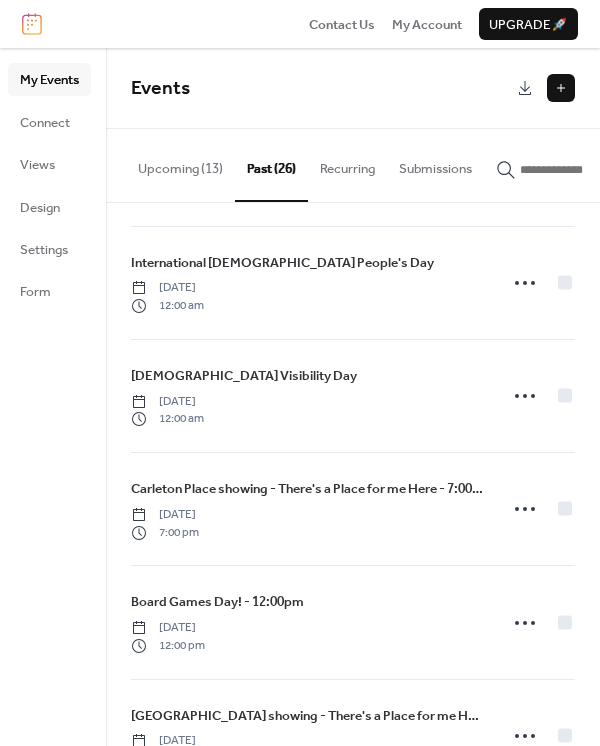 click on "Upcoming (13)" at bounding box center (180, 164) 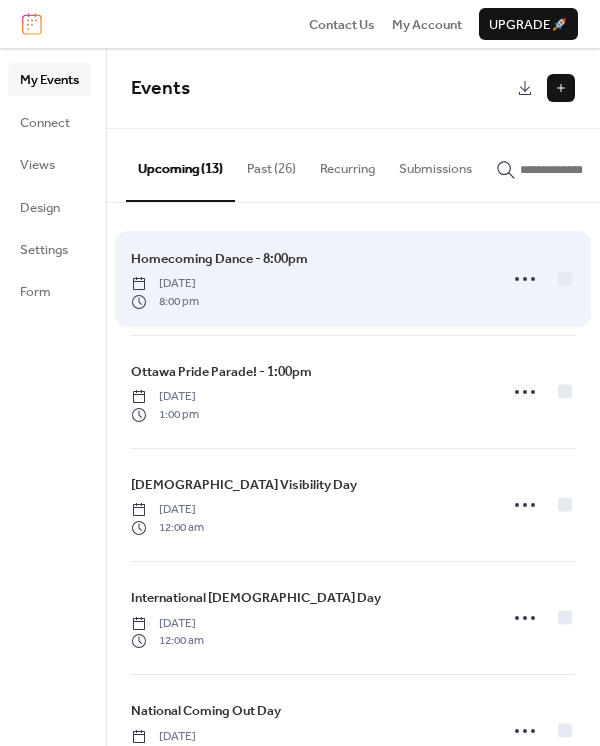 click on "Homecoming Dance - 8:00pm Friday, August 8, 2025 8:00 pm" at bounding box center [308, 279] 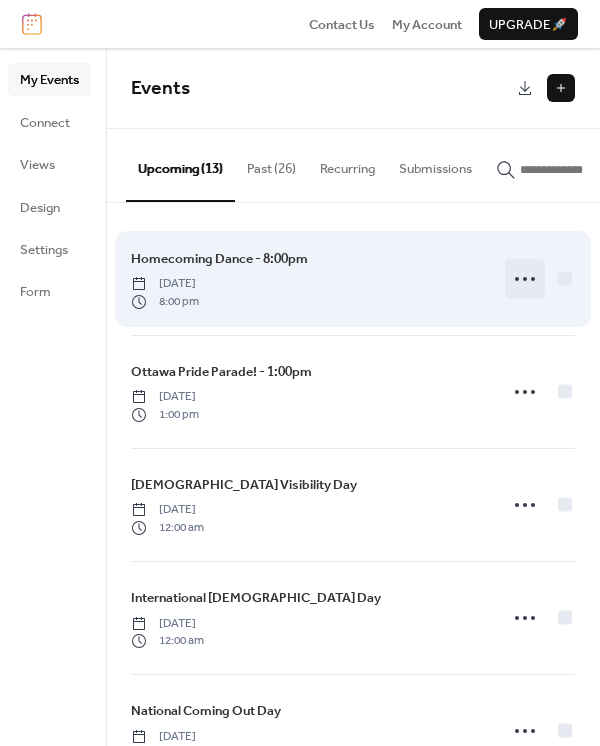 click 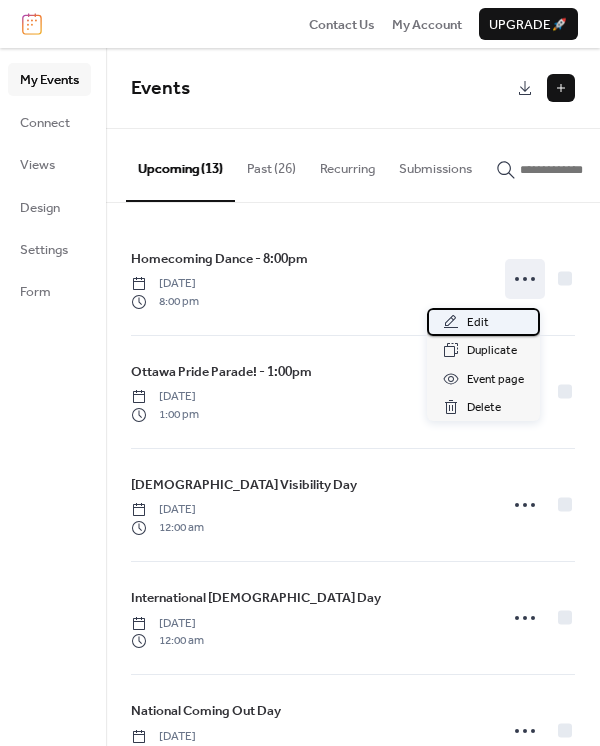 click on "Edit" at bounding box center [483, 322] 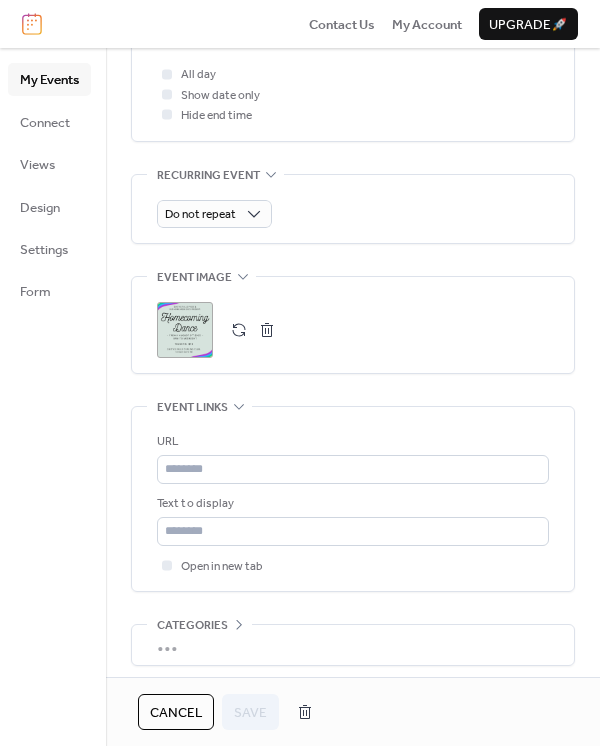scroll, scrollTop: 888, scrollLeft: 0, axis: vertical 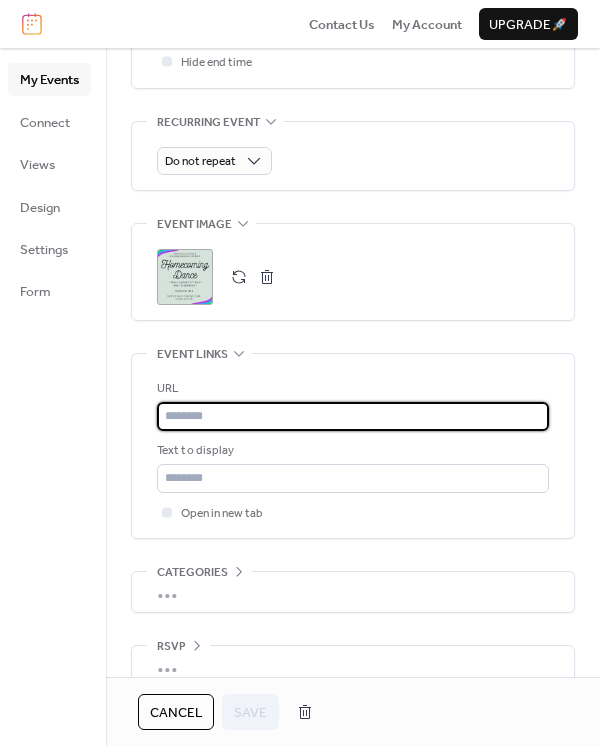 click at bounding box center [353, 416] 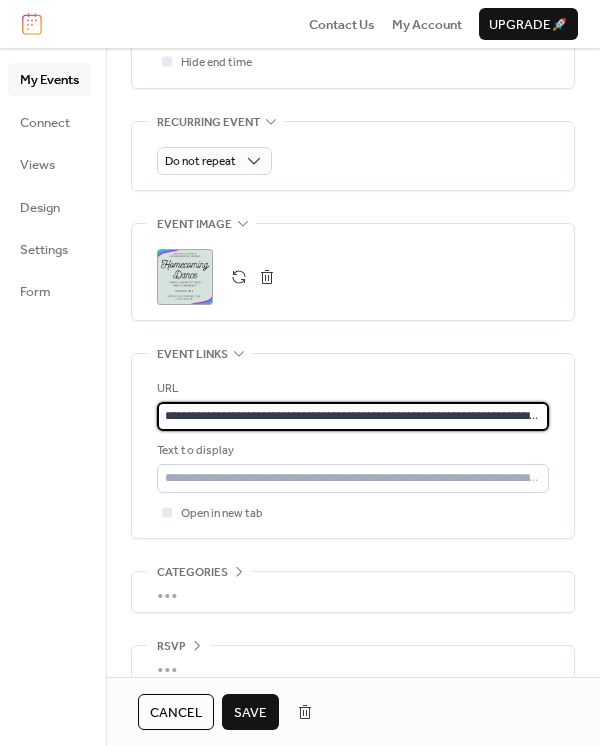 scroll, scrollTop: 0, scrollLeft: 124, axis: horizontal 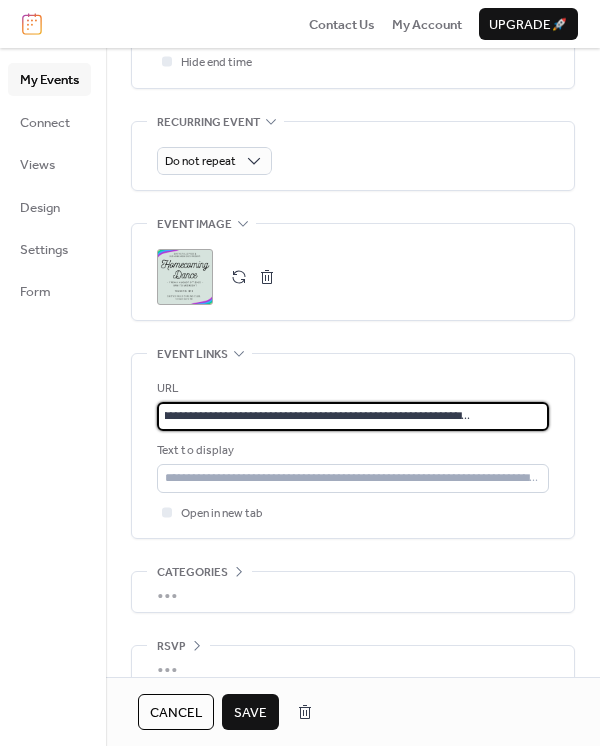 type on "**********" 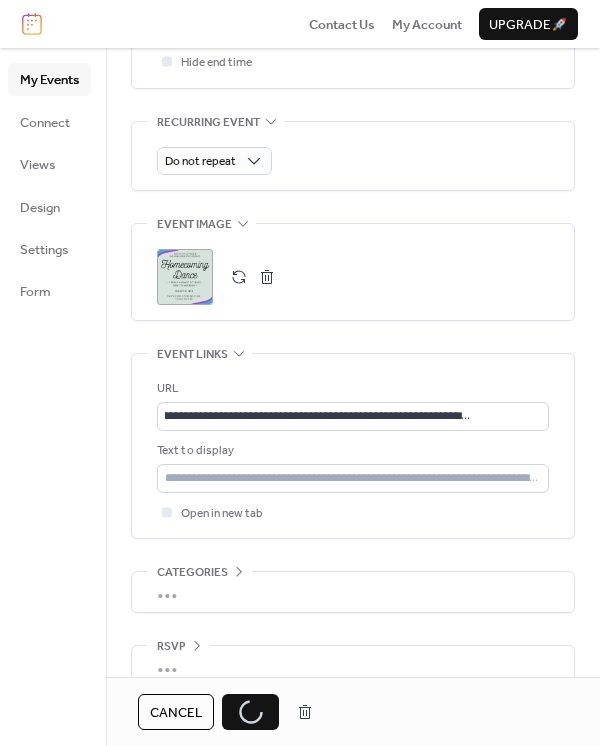 scroll, scrollTop: 0, scrollLeft: 0, axis: both 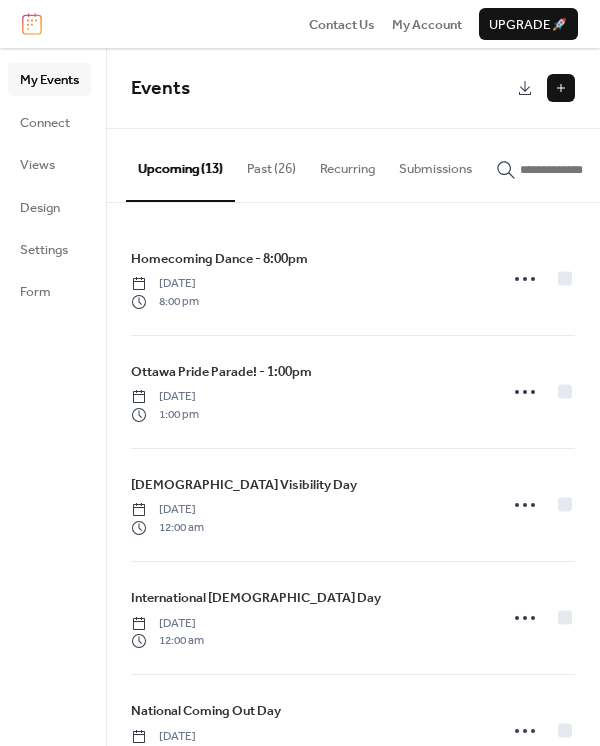 click at bounding box center (561, 88) 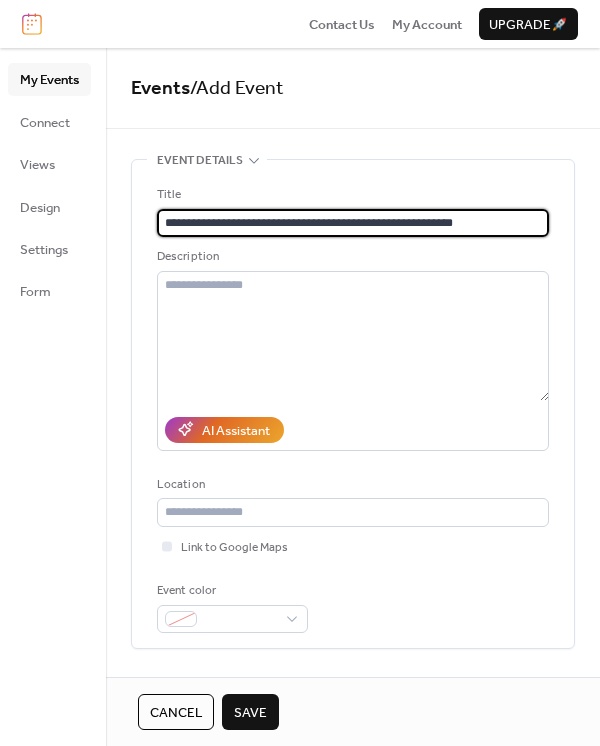 type on "**********" 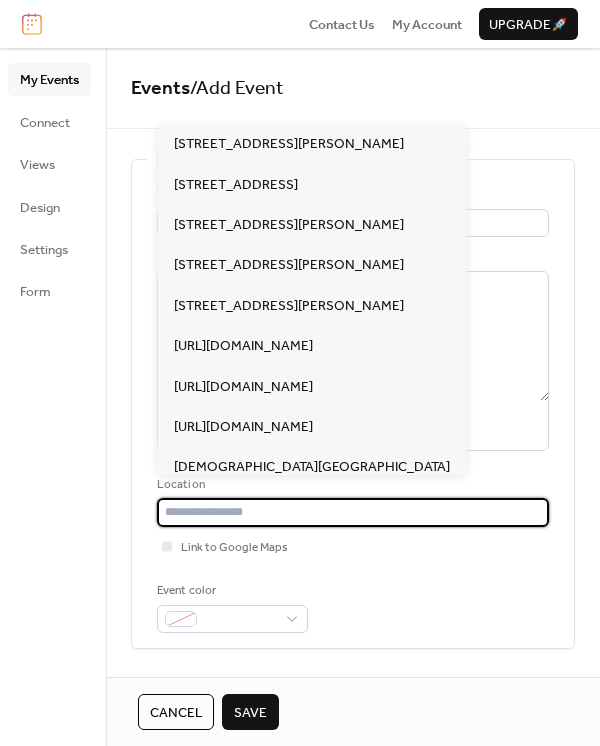 click at bounding box center [353, 512] 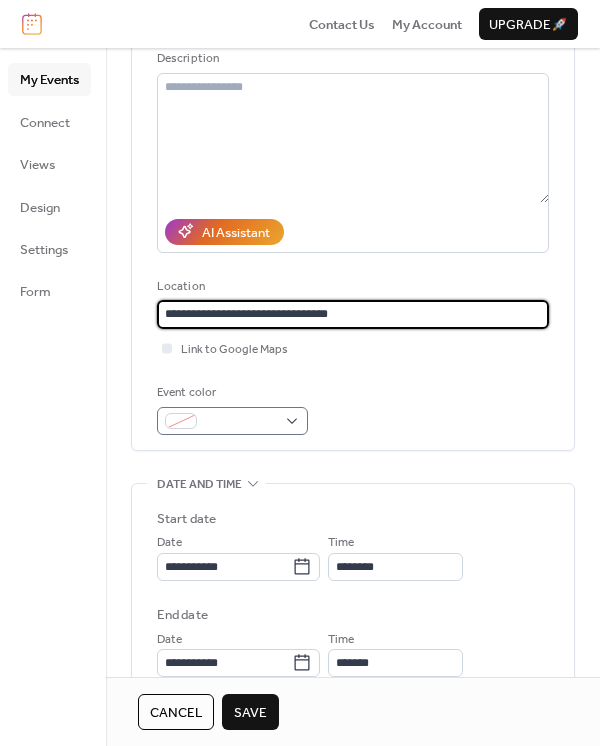 scroll, scrollTop: 222, scrollLeft: 0, axis: vertical 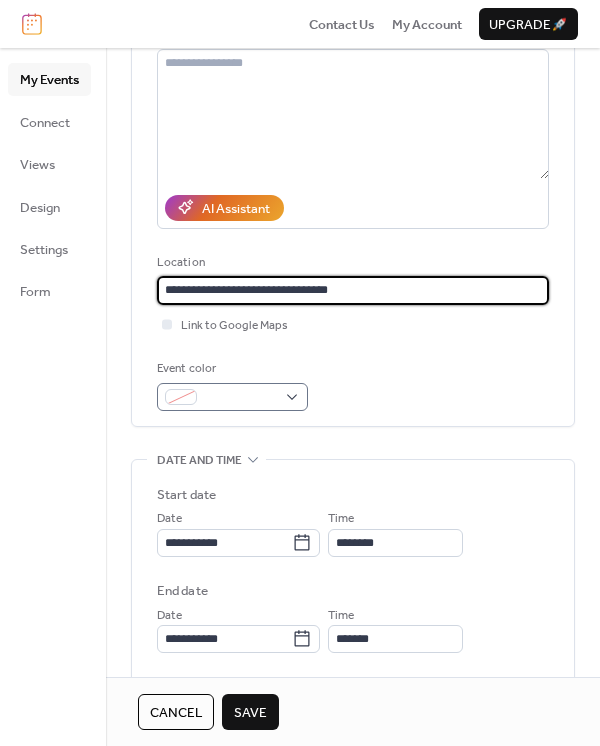 type on "**********" 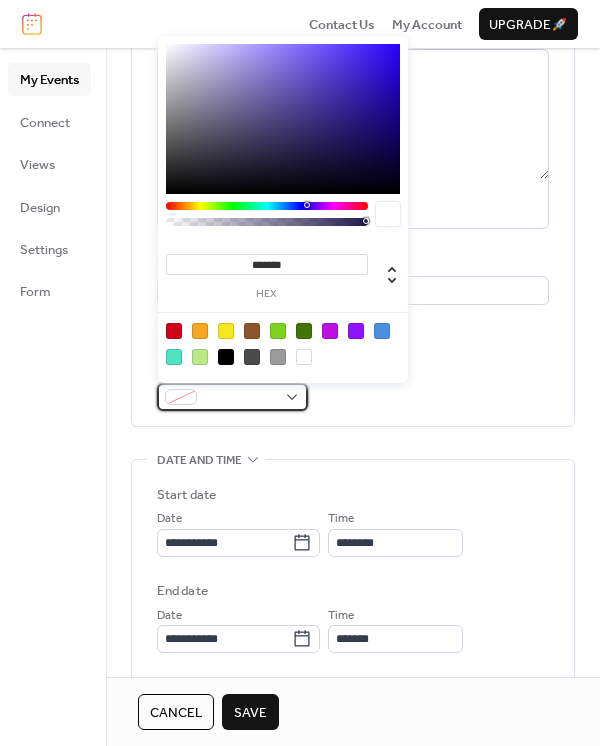 click at bounding box center [240, 398] 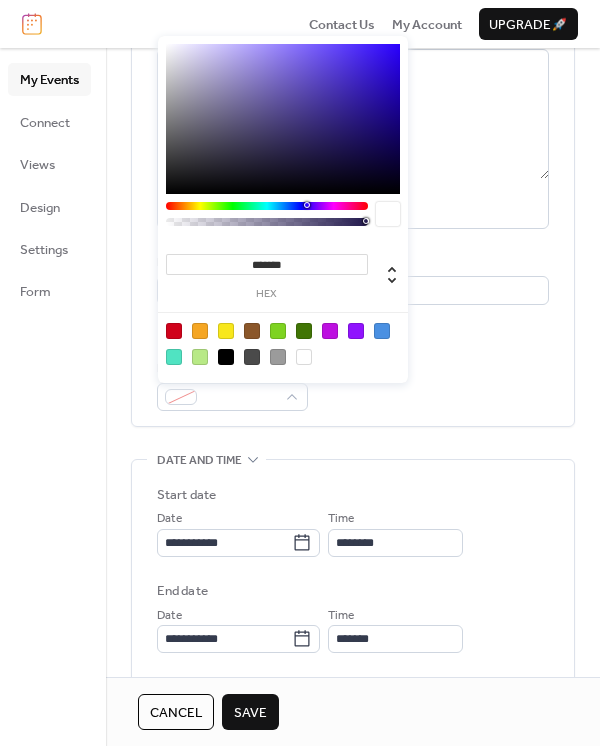 click at bounding box center [330, 331] 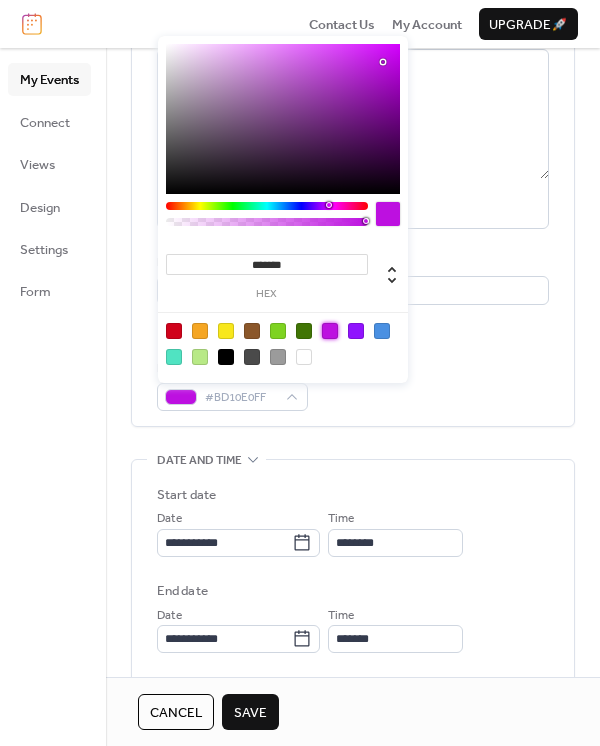 type on "*******" 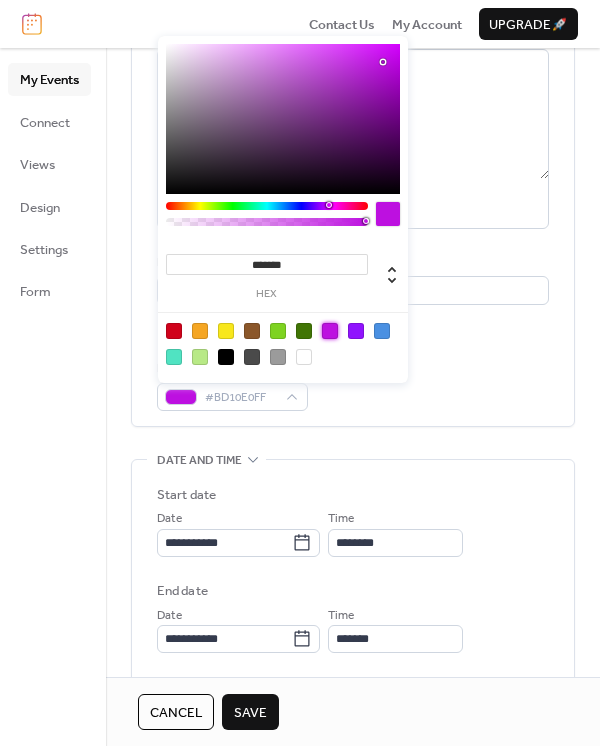 click on "**********" at bounding box center [353, 645] 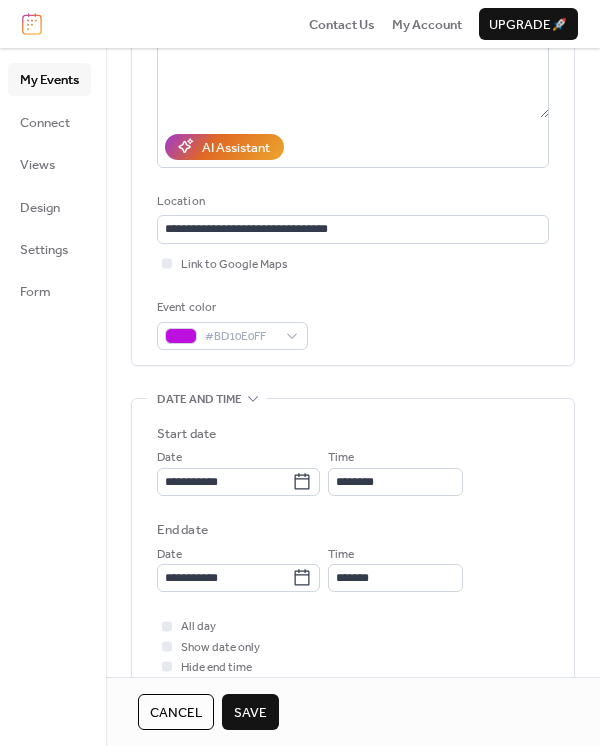 scroll, scrollTop: 333, scrollLeft: 0, axis: vertical 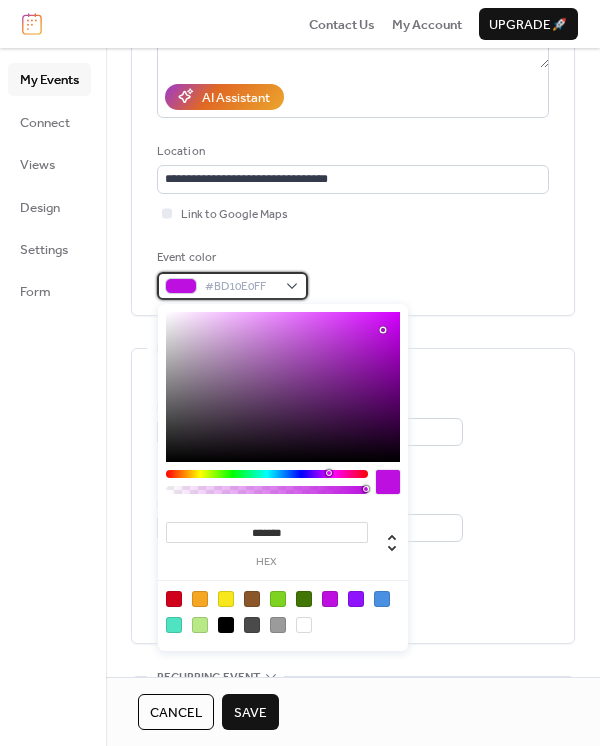 click on "#BD10E0FF" at bounding box center [232, 286] 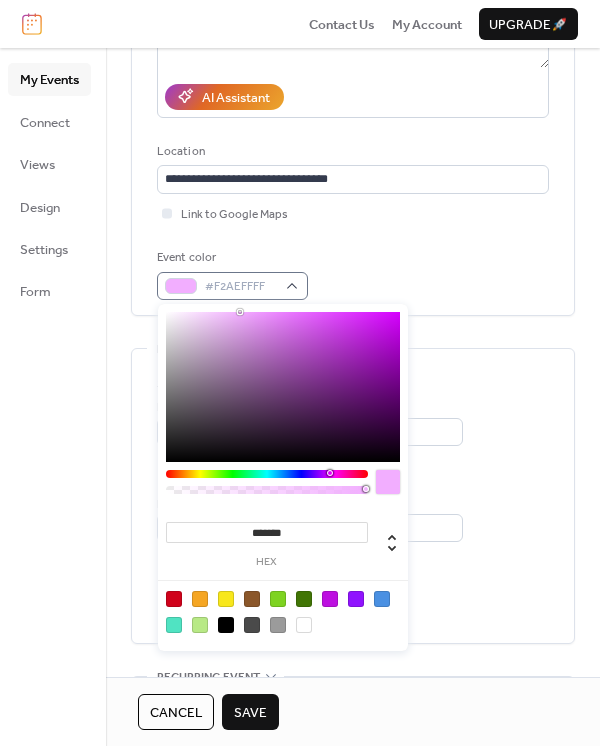 type on "*******" 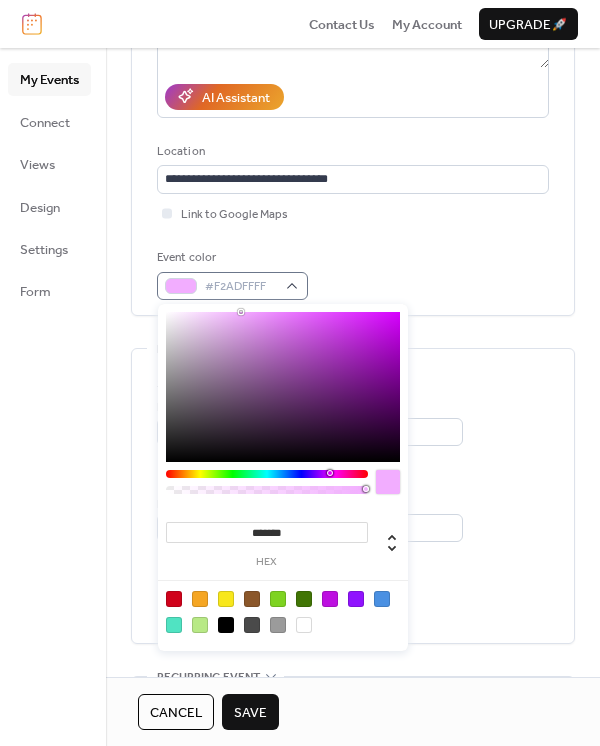 drag, startPoint x: 294, startPoint y: 324, endPoint x: 241, endPoint y: 292, distance: 61.91123 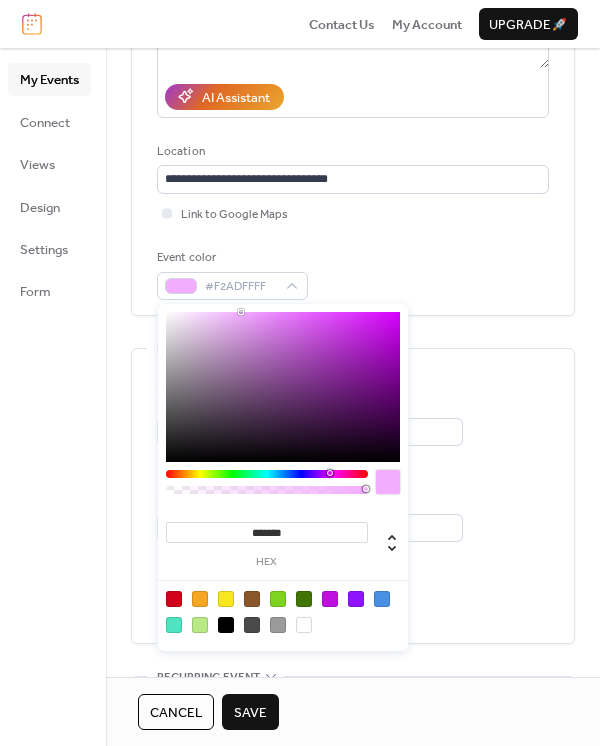 click on "Event color #F2ADFFFF" at bounding box center (353, 274) 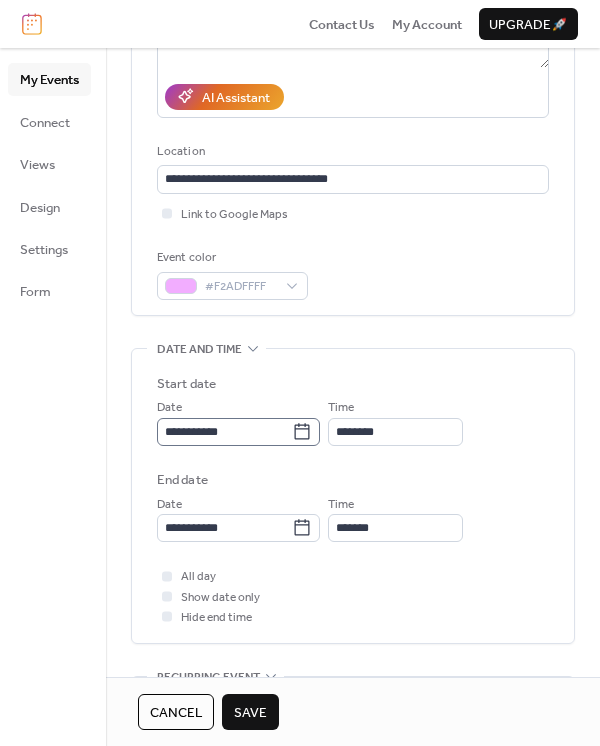 click 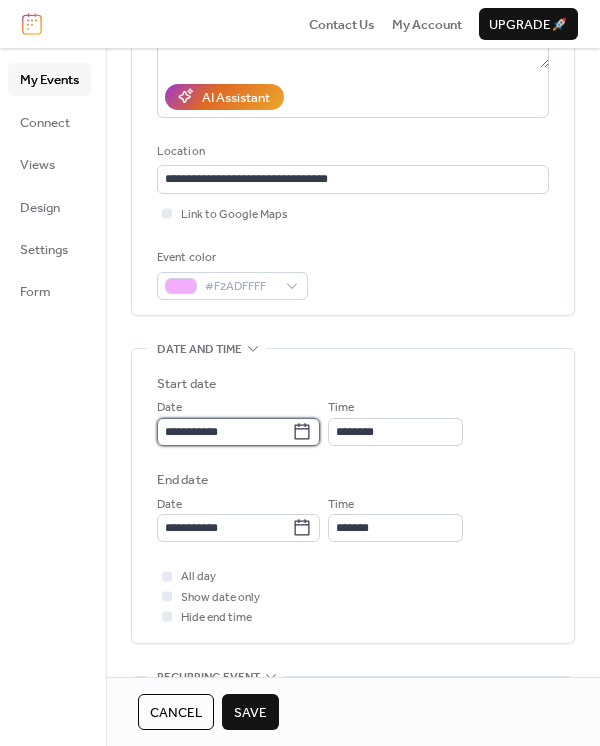 click on "**********" at bounding box center (224, 432) 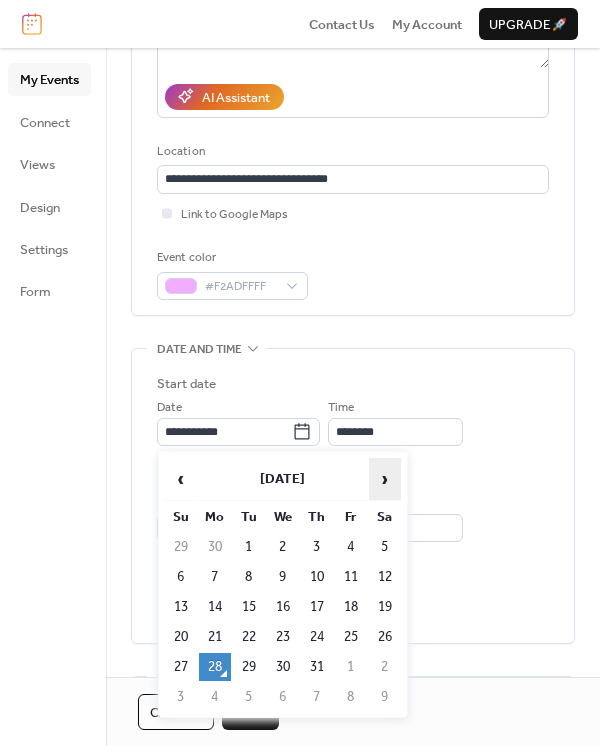 click on "›" at bounding box center [385, 479] 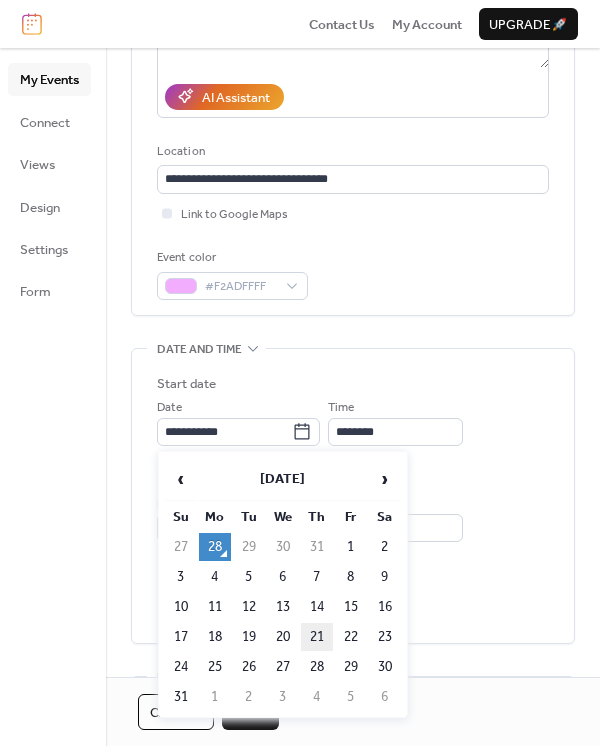 click on "21" at bounding box center (317, 637) 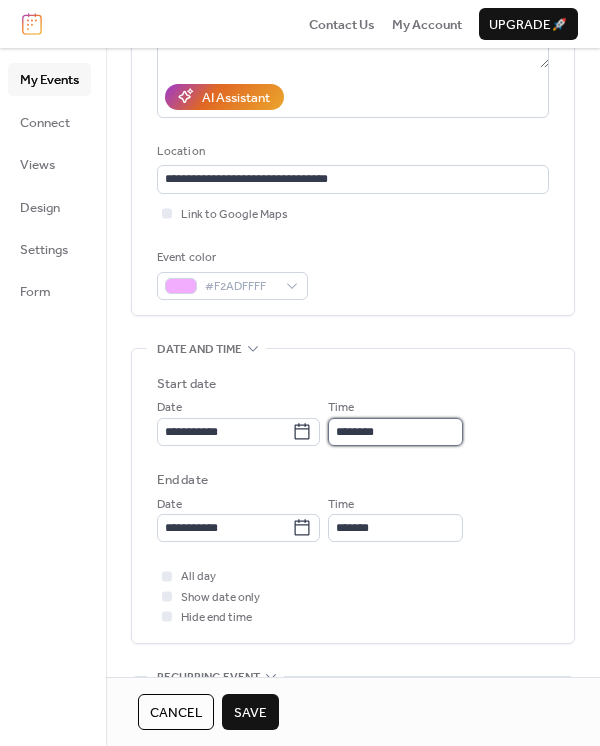 click on "********" at bounding box center [395, 432] 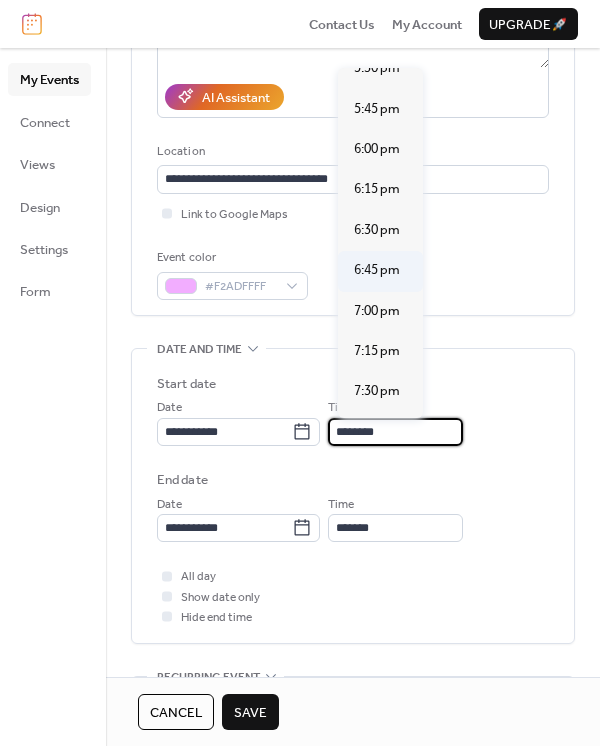 scroll, scrollTop: 2736, scrollLeft: 0, axis: vertical 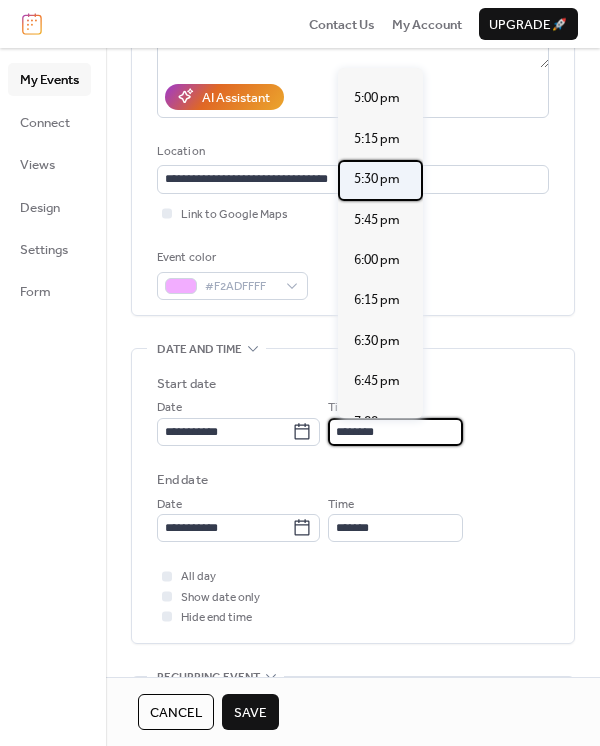 click on "5:30 pm" at bounding box center [377, 179] 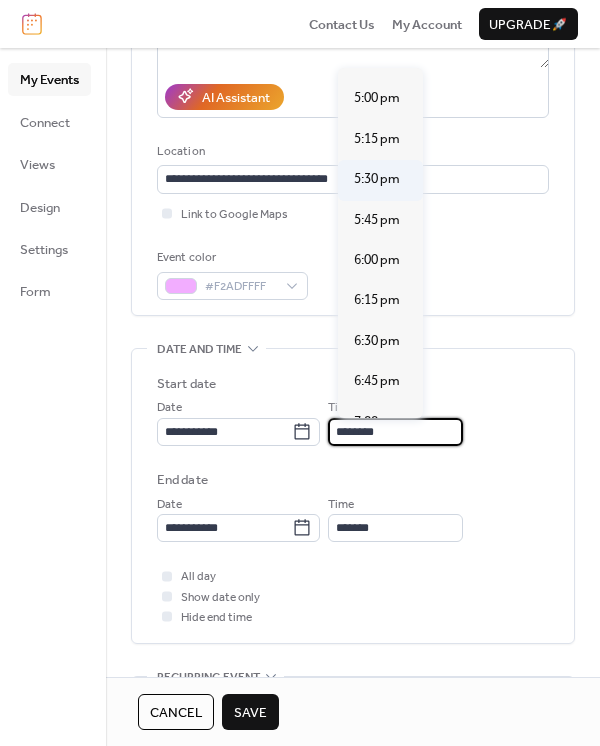 type on "*******" 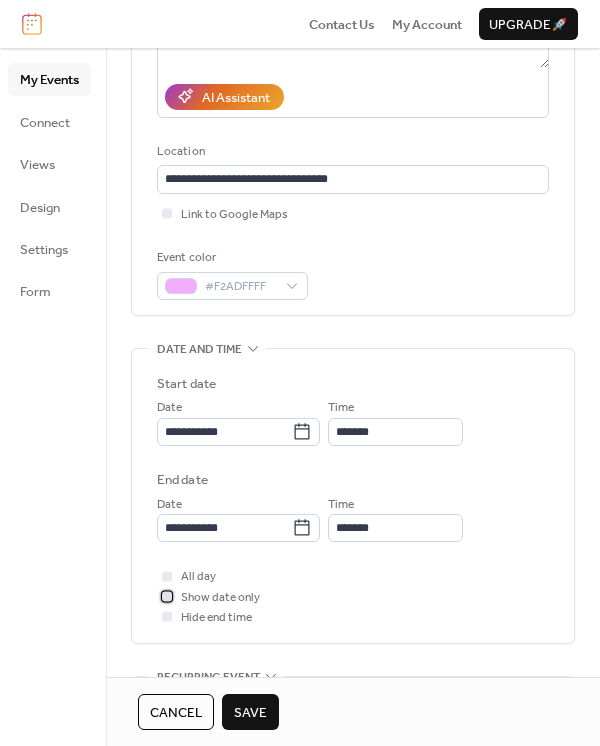 click at bounding box center (167, 596) 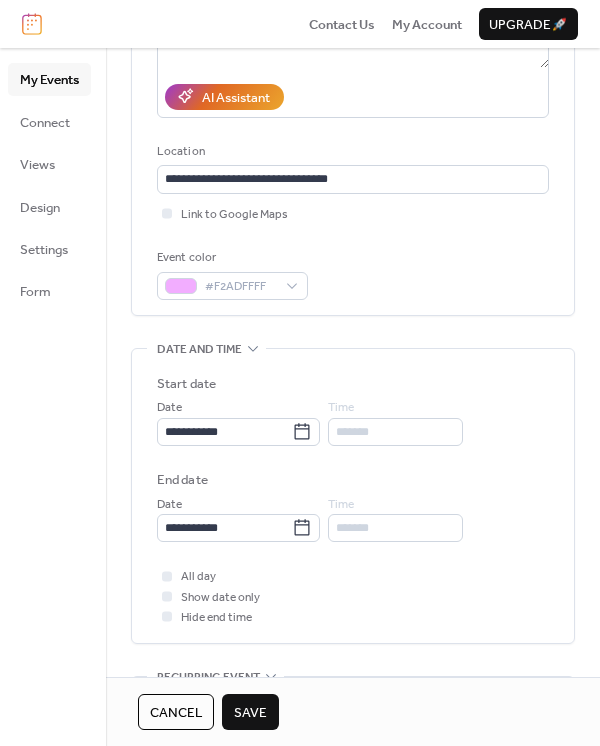 click at bounding box center (167, 617) 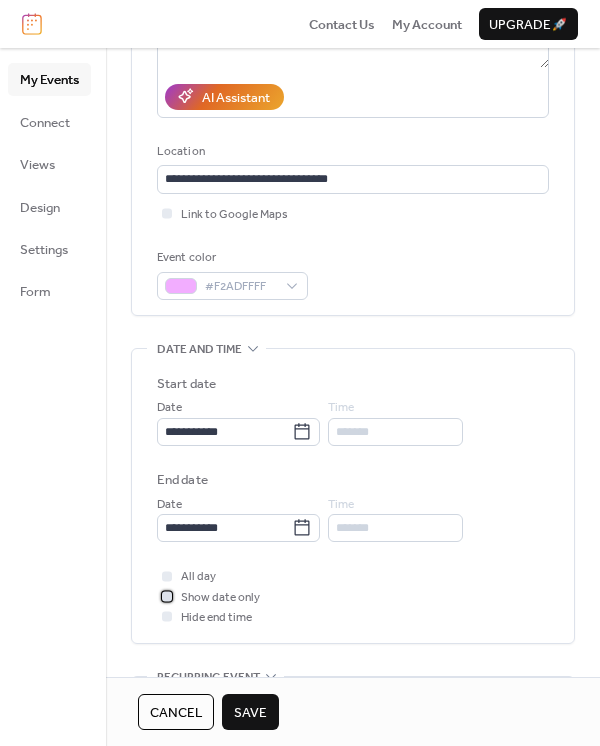 click 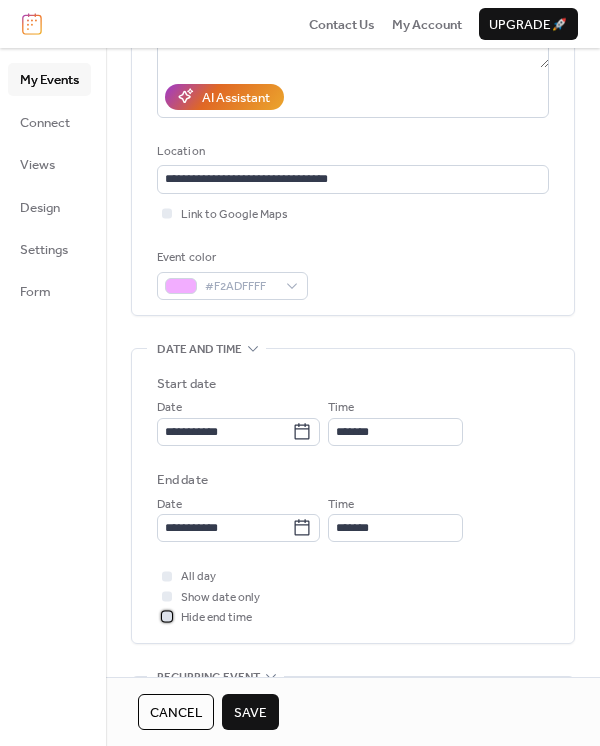 click at bounding box center [167, 617] 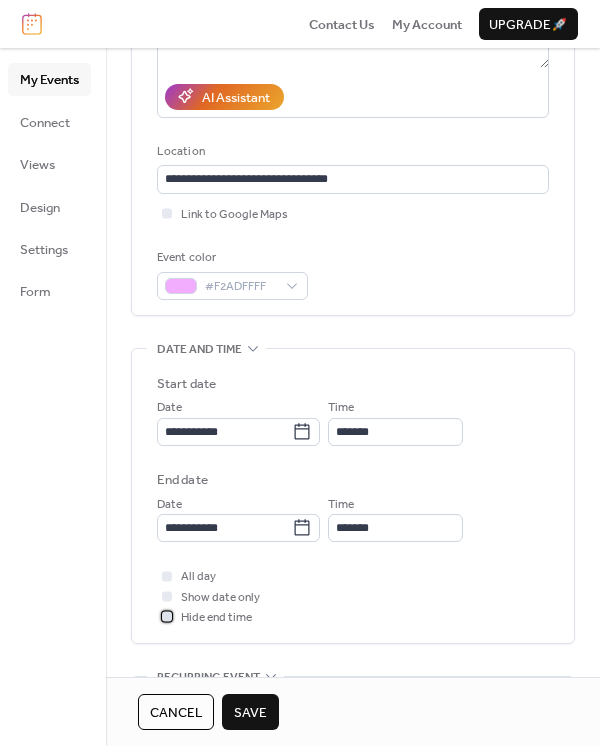 click 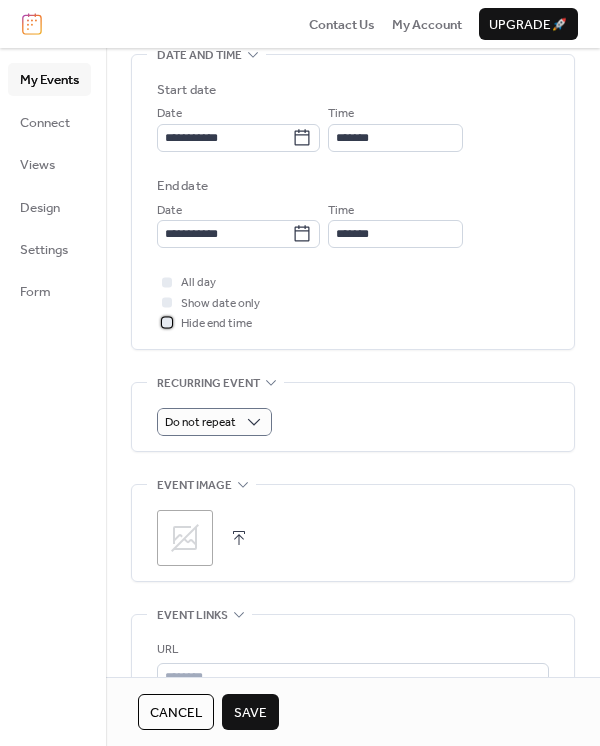 scroll, scrollTop: 666, scrollLeft: 0, axis: vertical 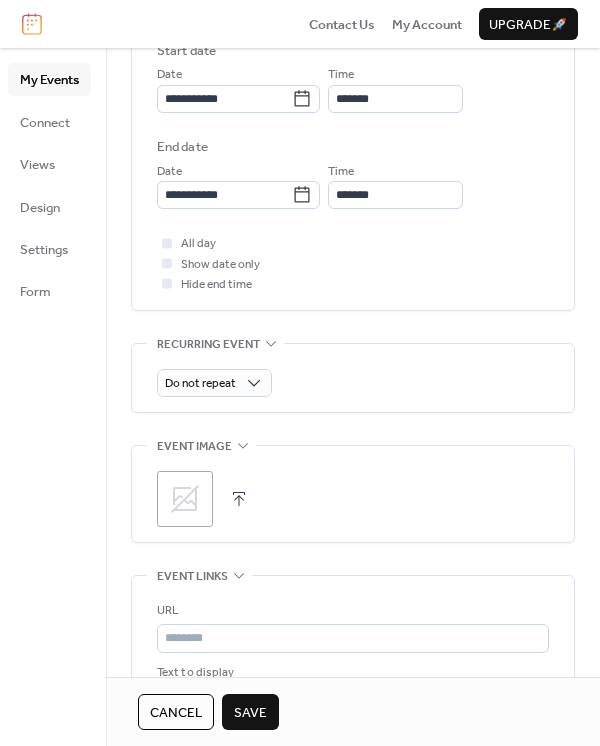 click 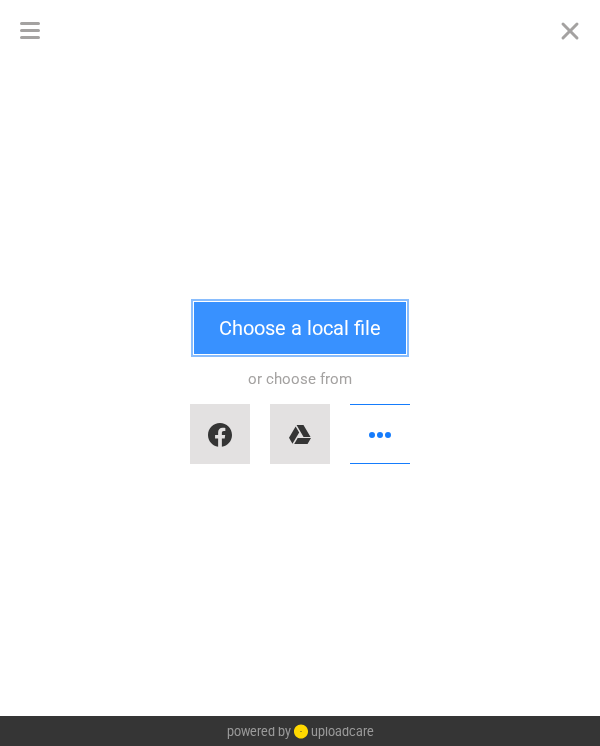 click on "Choose a local file" at bounding box center (300, 328) 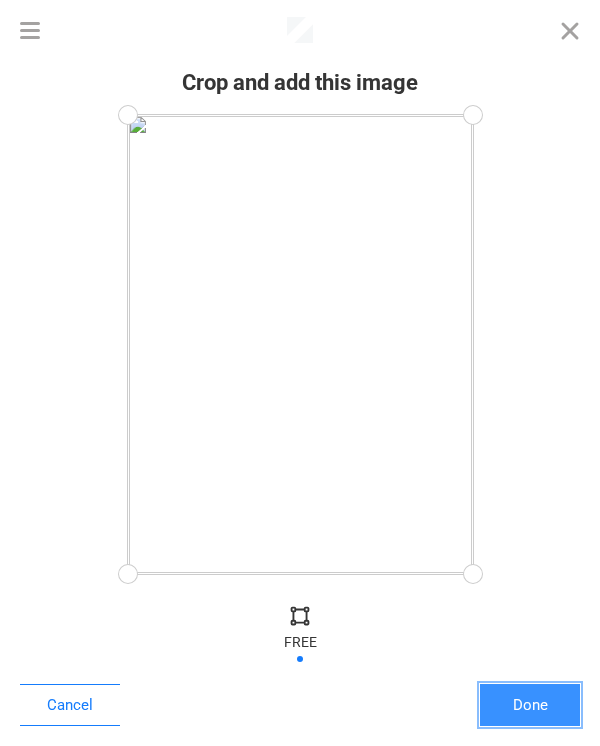 click on "Done" at bounding box center (530, 705) 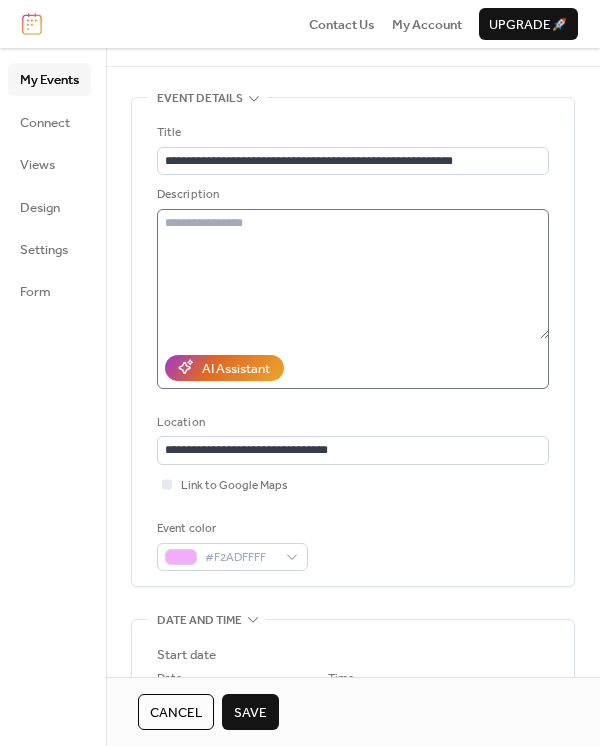 scroll, scrollTop: 30, scrollLeft: 0, axis: vertical 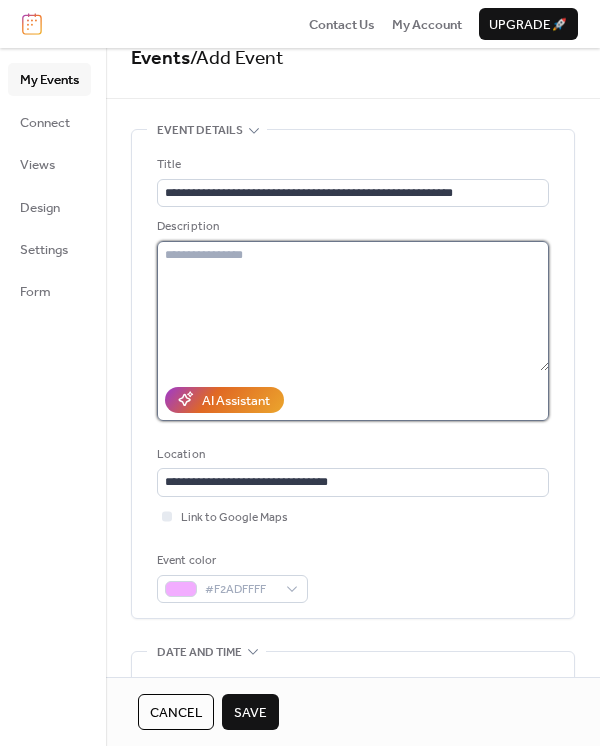 click at bounding box center (353, 306) 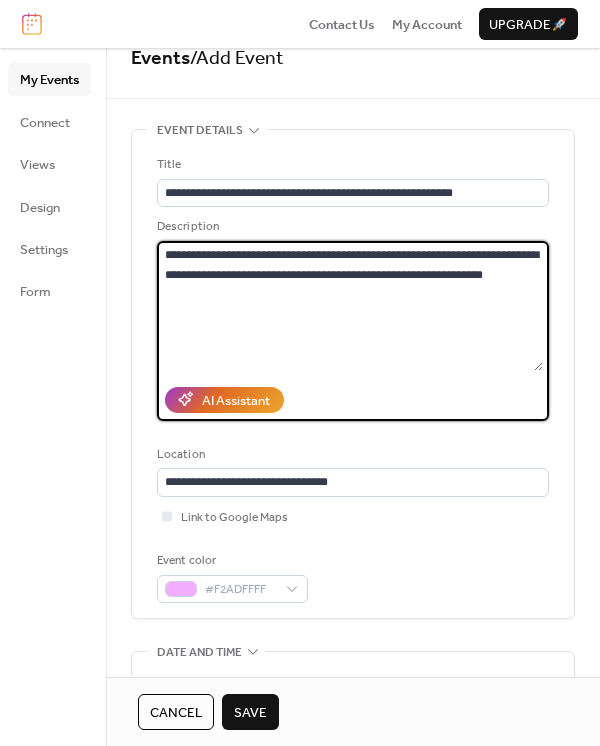 type on "**********" 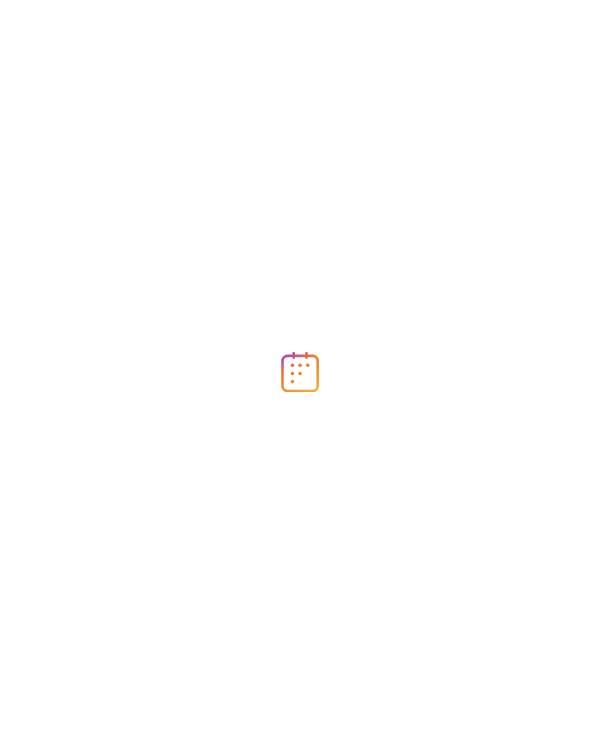 scroll, scrollTop: 0, scrollLeft: 0, axis: both 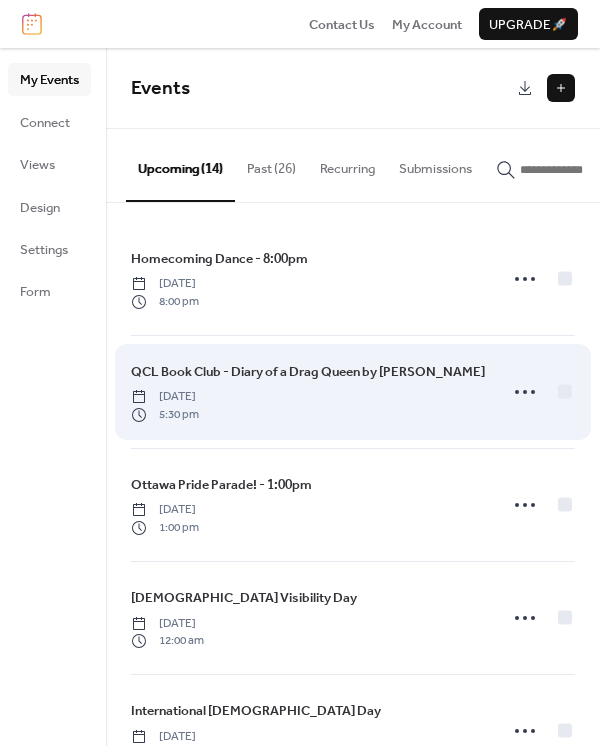 click on "QCL Book Club - Diary of a Drag Queen by [PERSON_NAME] [DATE] 5:30 pm" at bounding box center [308, 392] 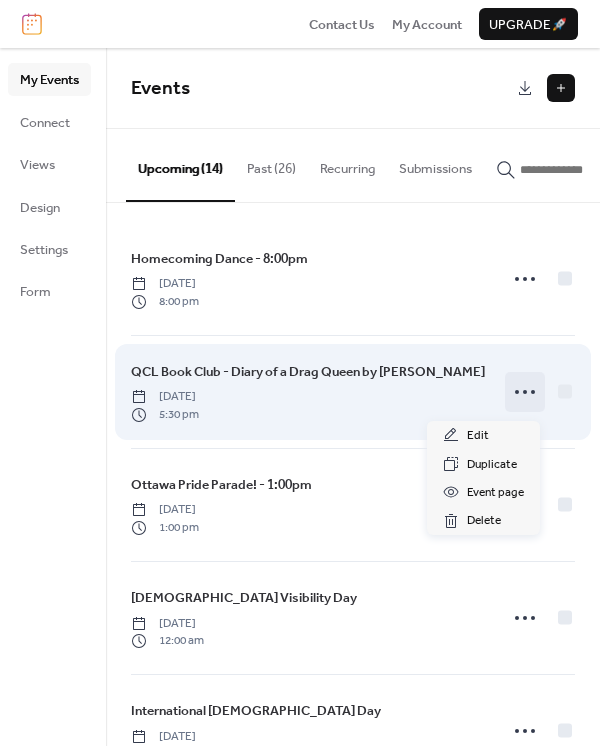 click 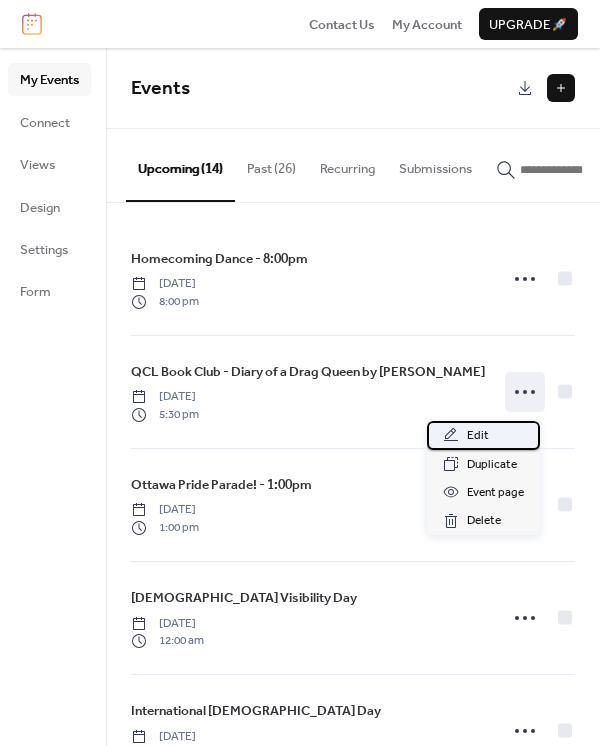 click on "Edit" at bounding box center [483, 435] 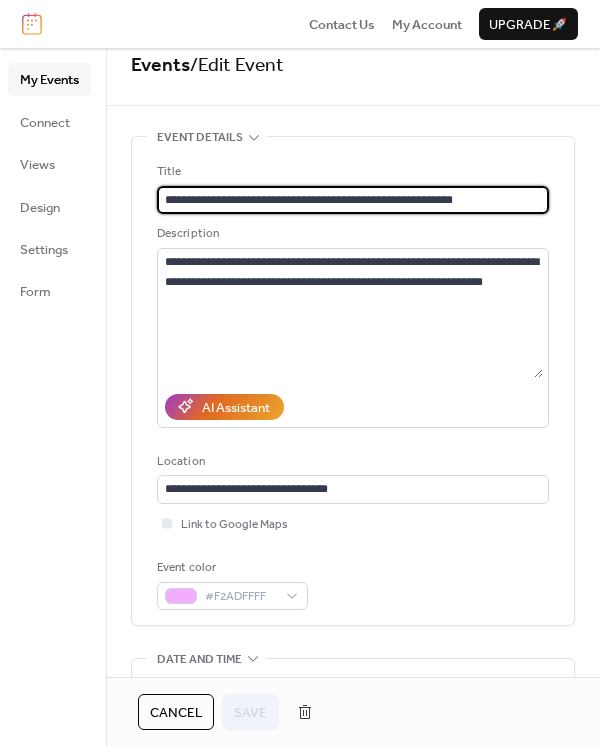 scroll, scrollTop: 0, scrollLeft: 0, axis: both 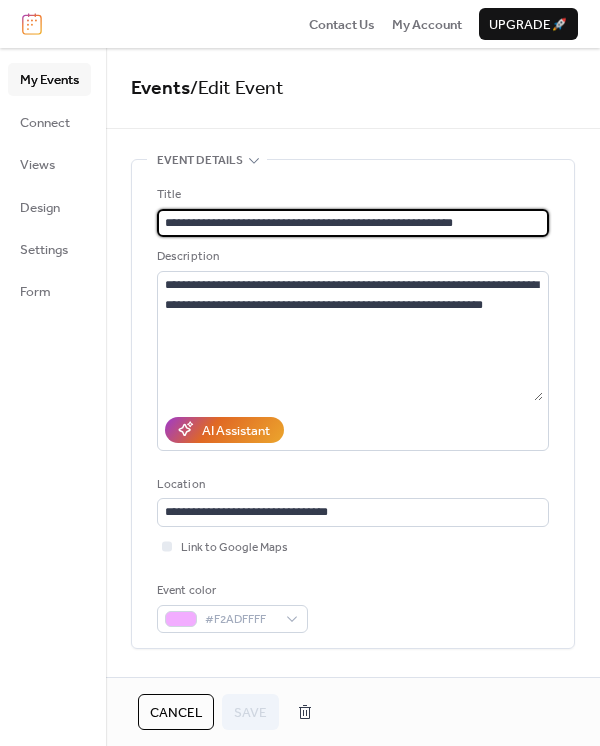 click on "**********" at bounding box center [353, 223] 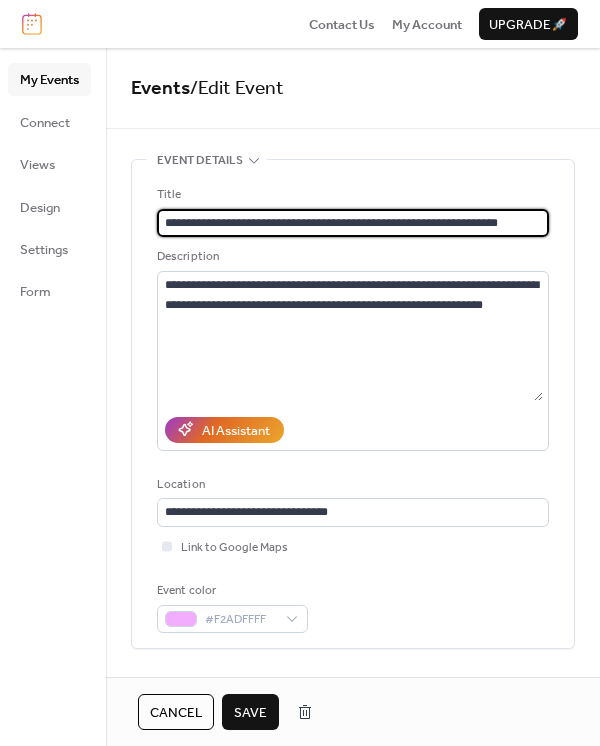 type on "**********" 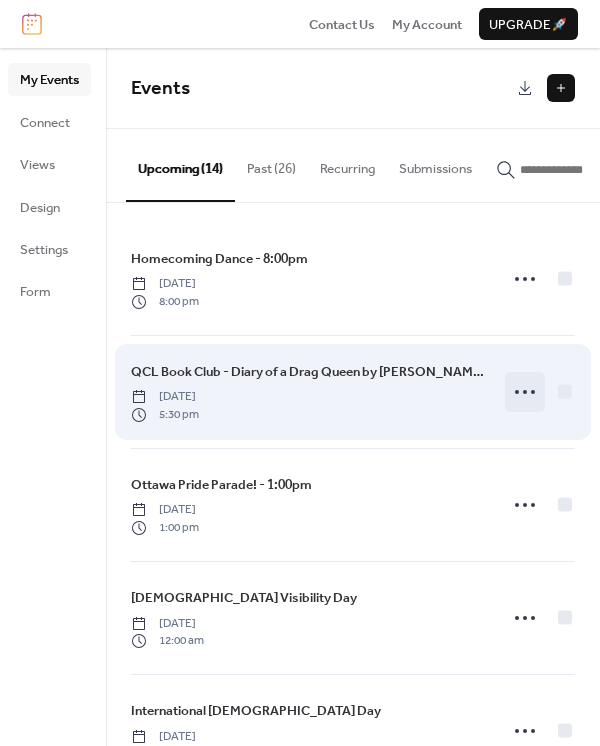 click 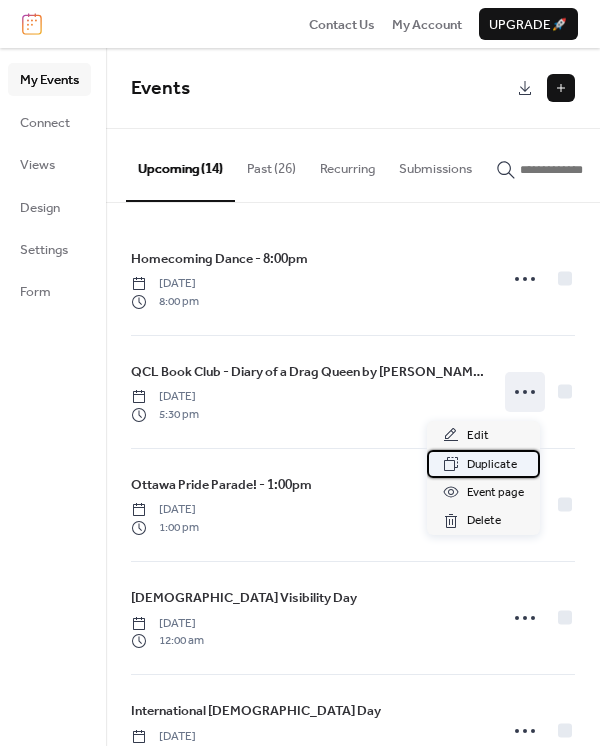 click on "Duplicate" at bounding box center [492, 465] 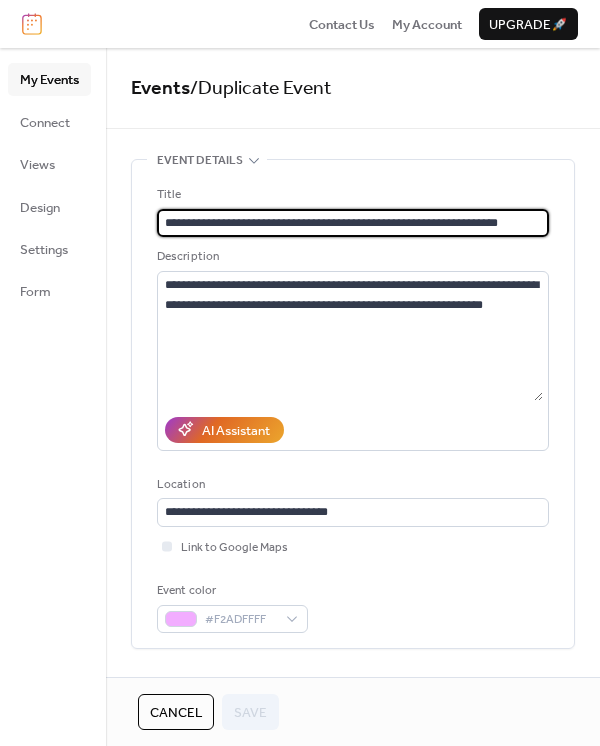 drag, startPoint x: 251, startPoint y: 221, endPoint x: 477, endPoint y: 223, distance: 226.00885 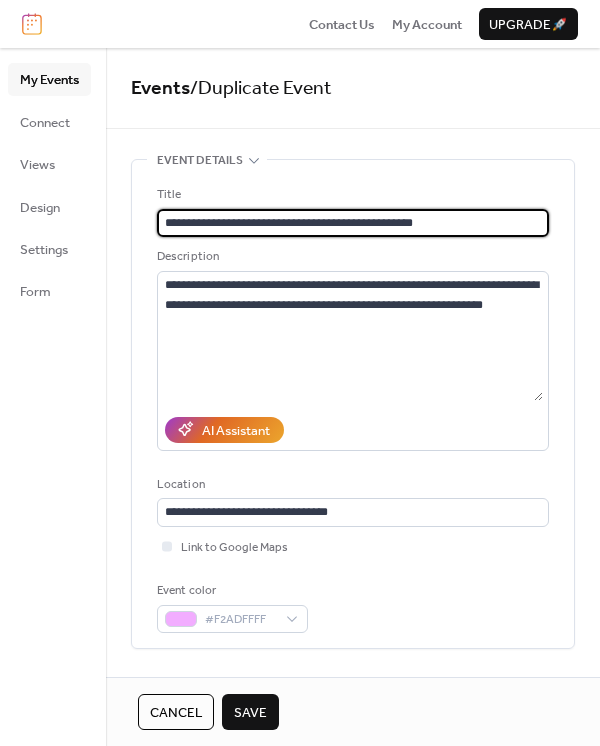 paste on "**********" 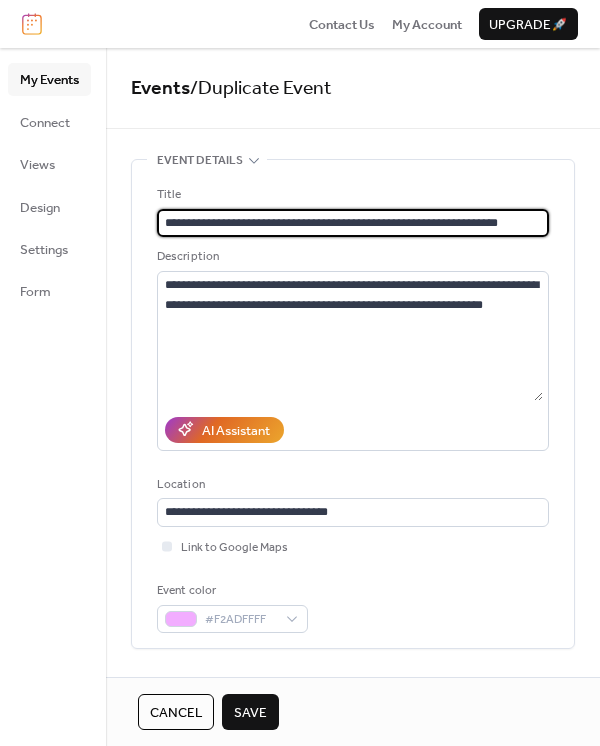 drag, startPoint x: 253, startPoint y: 223, endPoint x: 478, endPoint y: 215, distance: 225.14218 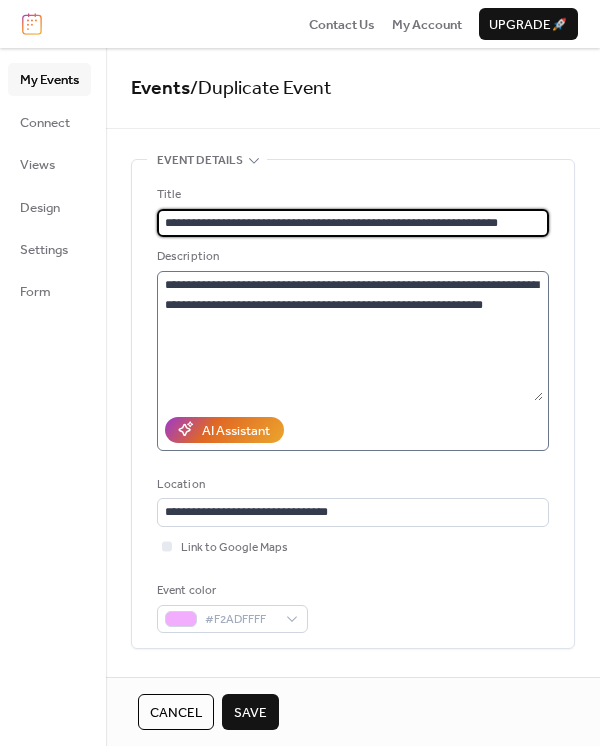 type on "**********" 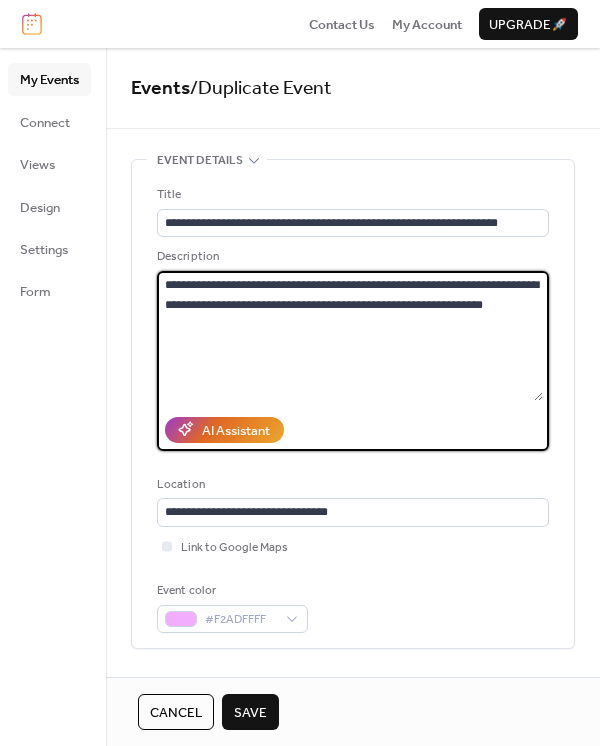 drag, startPoint x: 224, startPoint y: 303, endPoint x: 313, endPoint y: 278, distance: 92.44458 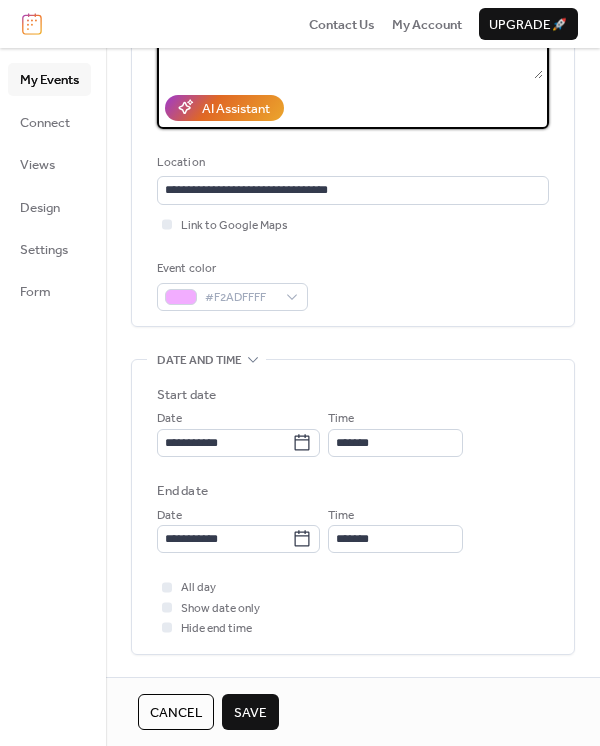 scroll, scrollTop: 333, scrollLeft: 0, axis: vertical 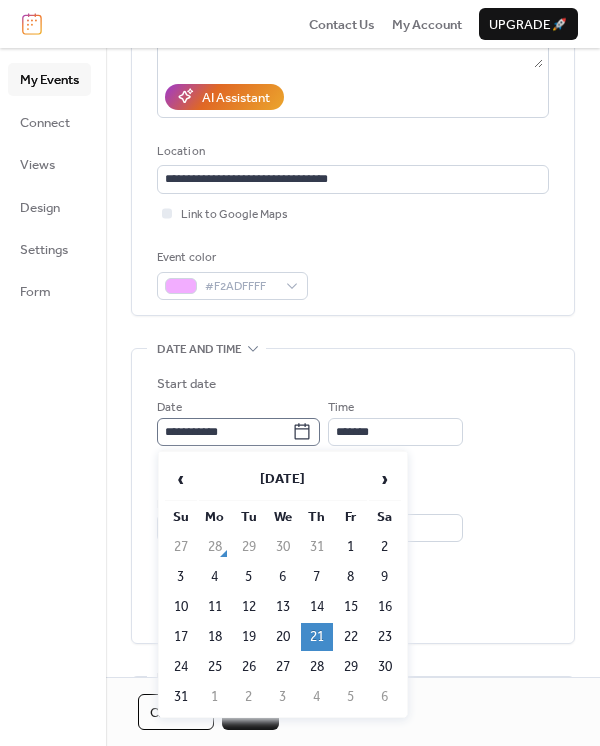 click 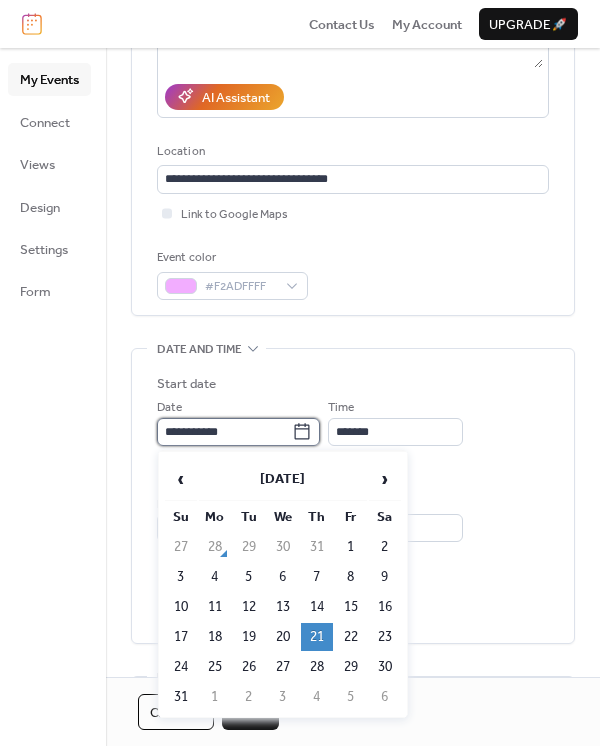 click on "**********" at bounding box center [224, 432] 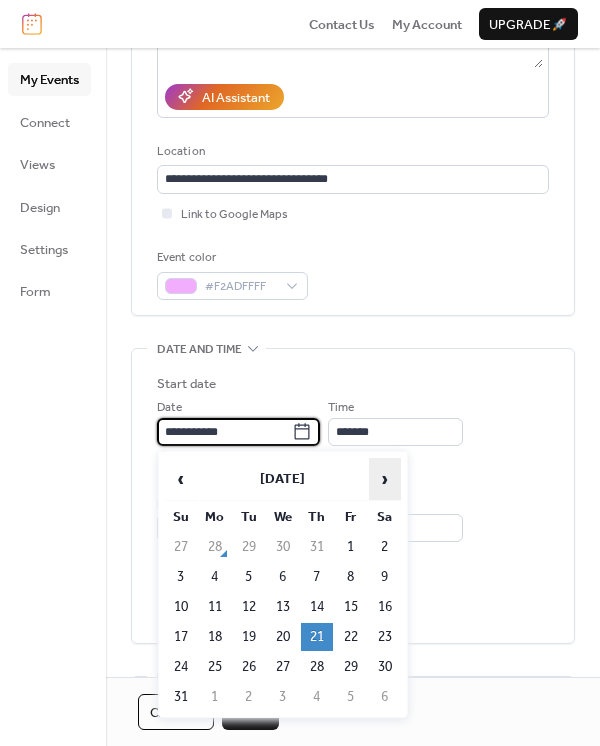 click on "›" at bounding box center (385, 479) 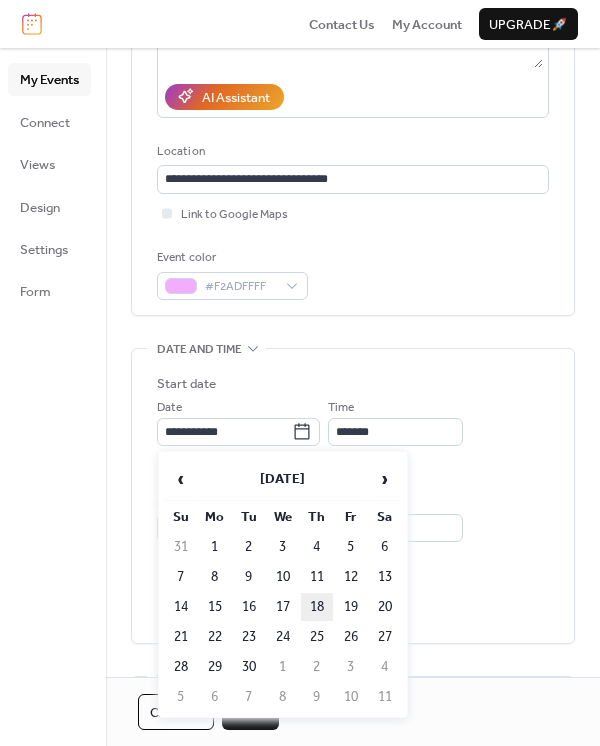 click on "18" at bounding box center (317, 607) 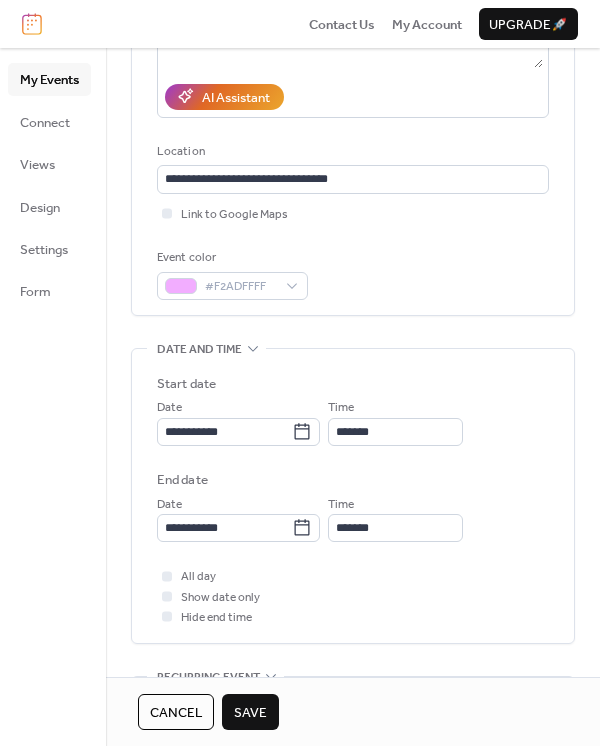 click on "Save" at bounding box center (250, 713) 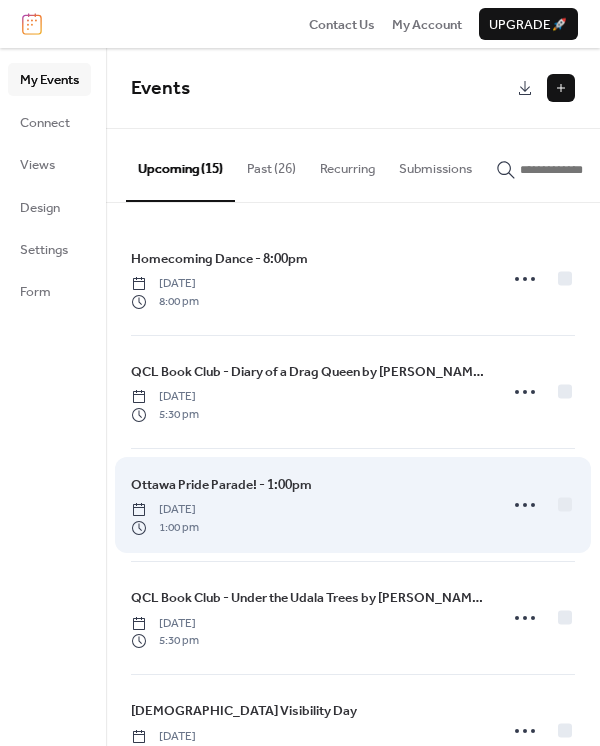 click on "Ottawa Pride Parade! - 1:00pm [DATE] 1:00 pm" at bounding box center (308, 505) 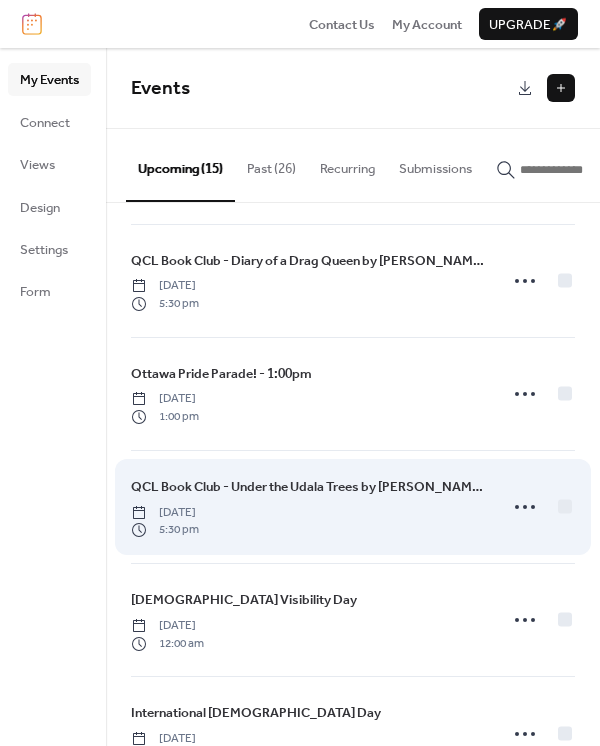 scroll, scrollTop: 0, scrollLeft: 0, axis: both 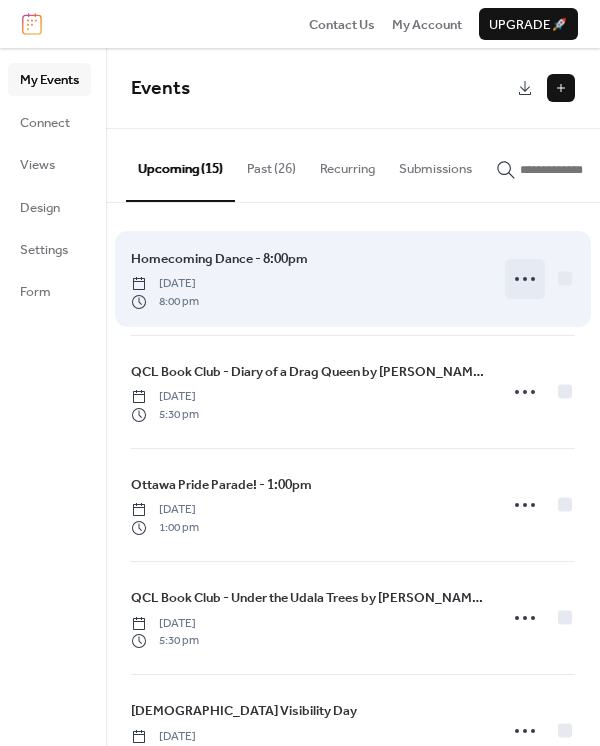 click 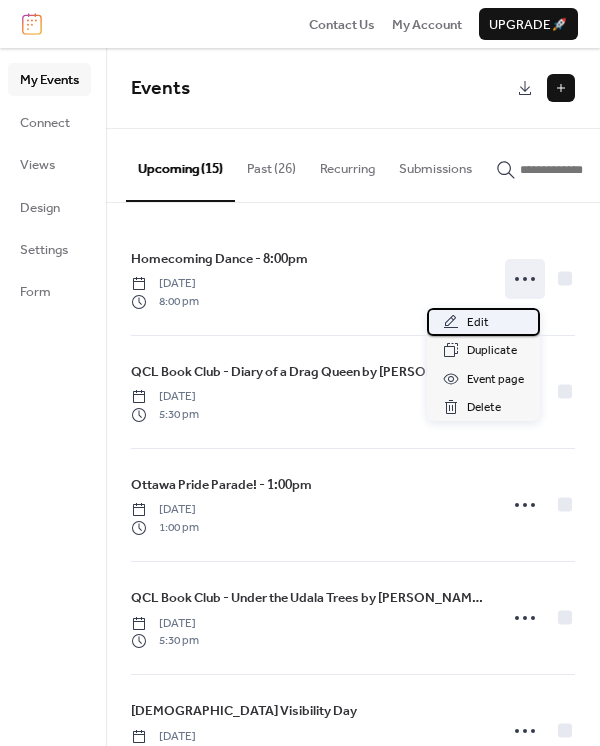 click on "Edit" at bounding box center [483, 322] 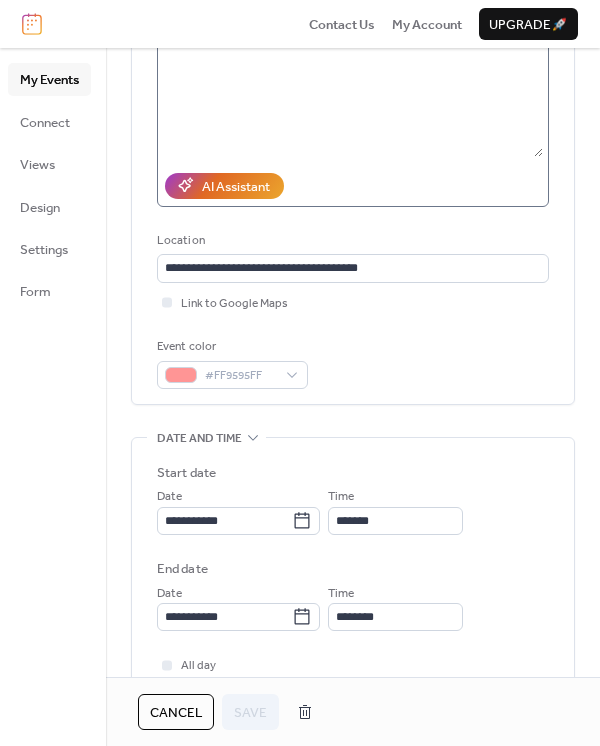 scroll, scrollTop: 0, scrollLeft: 0, axis: both 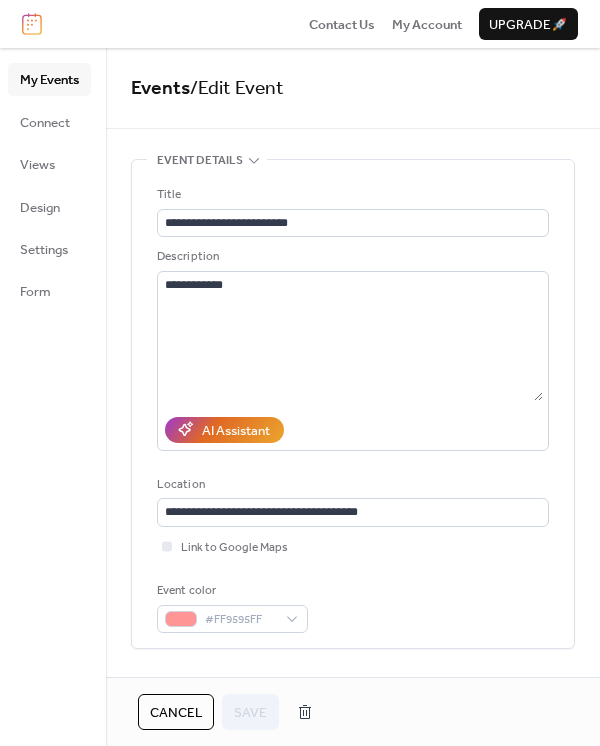 click on "Cancel" at bounding box center [176, 713] 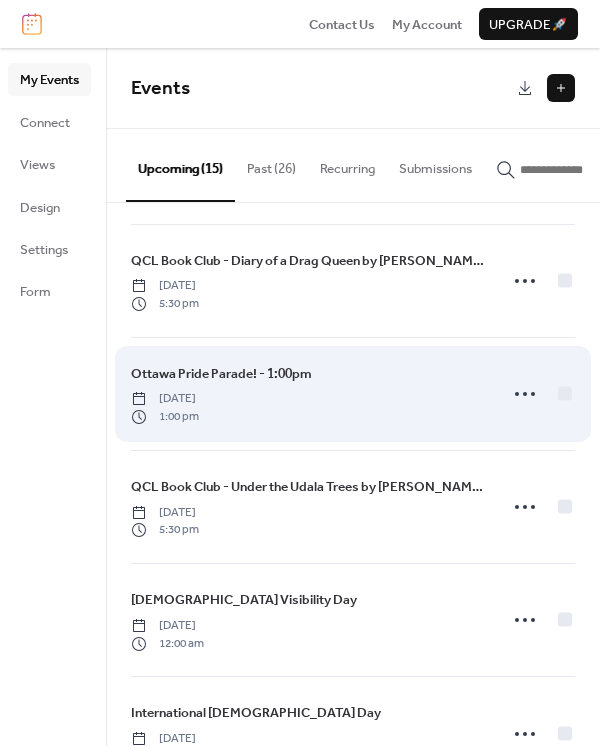 scroll, scrollTop: 0, scrollLeft: 0, axis: both 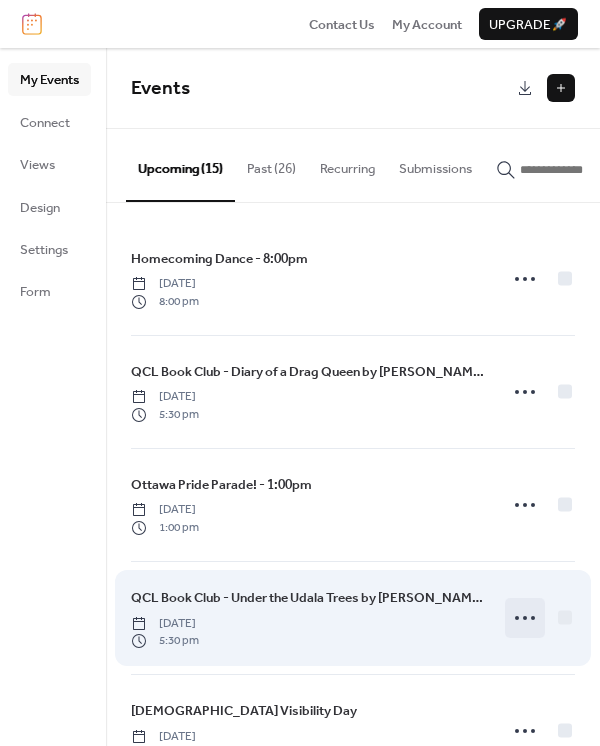 click 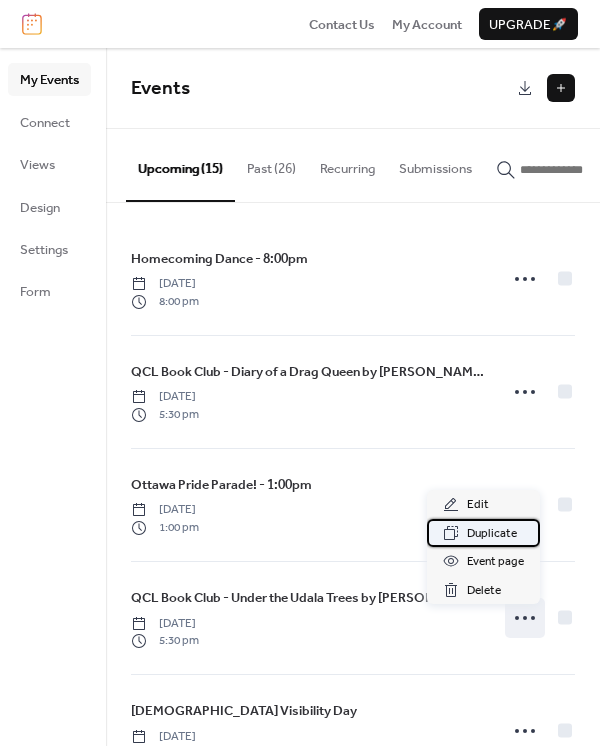 click on "Duplicate" at bounding box center [492, 534] 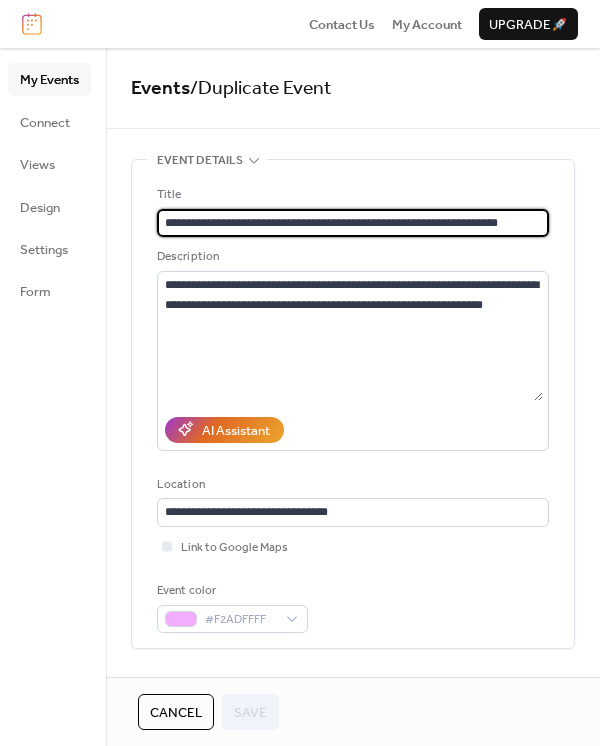drag, startPoint x: 253, startPoint y: 221, endPoint x: 480, endPoint y: 216, distance: 227.05505 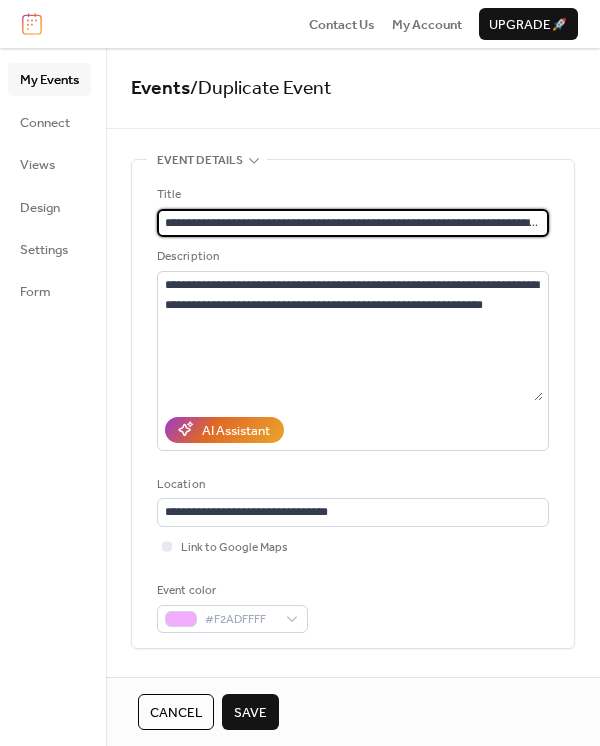 click on "**********" at bounding box center (353, 223) 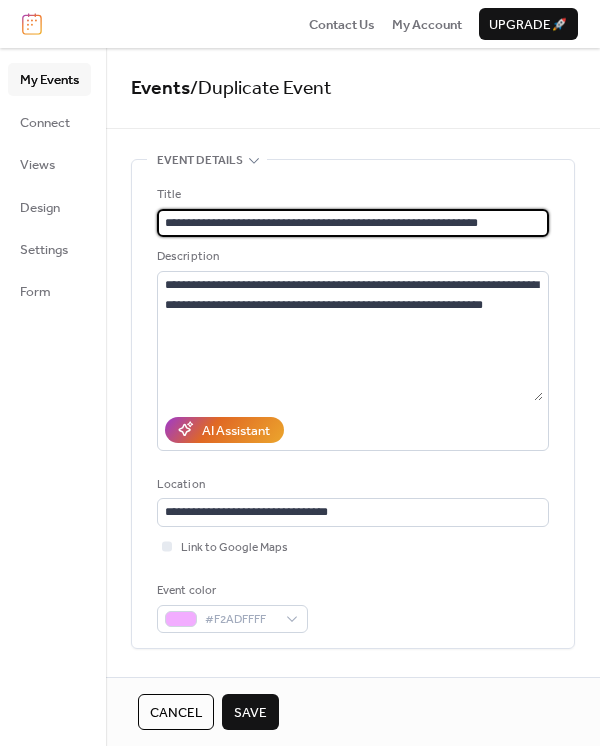 drag, startPoint x: 445, startPoint y: 219, endPoint x: 250, endPoint y: 220, distance: 195.00256 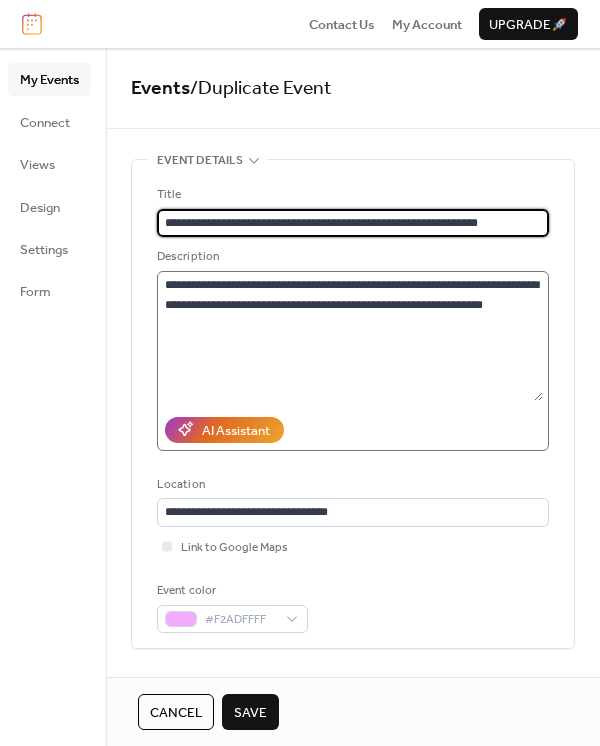 type on "**********" 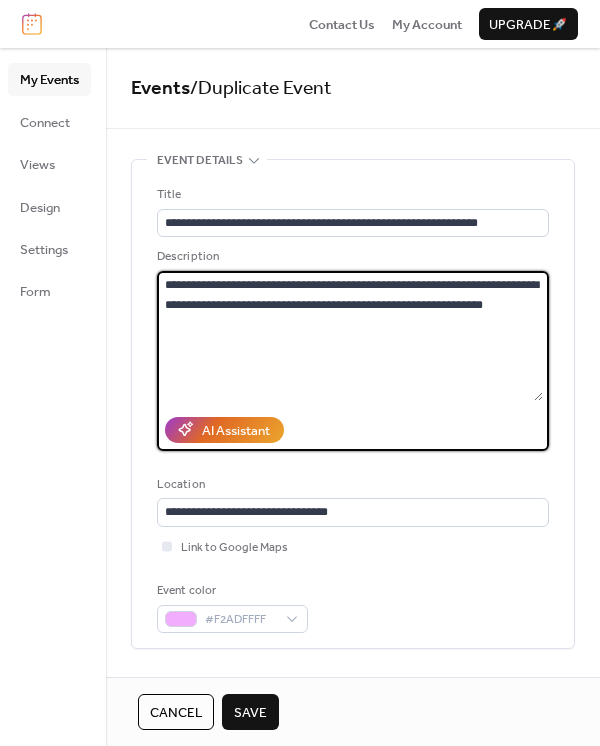 drag, startPoint x: 314, startPoint y: 283, endPoint x: 217, endPoint y: 297, distance: 98.005104 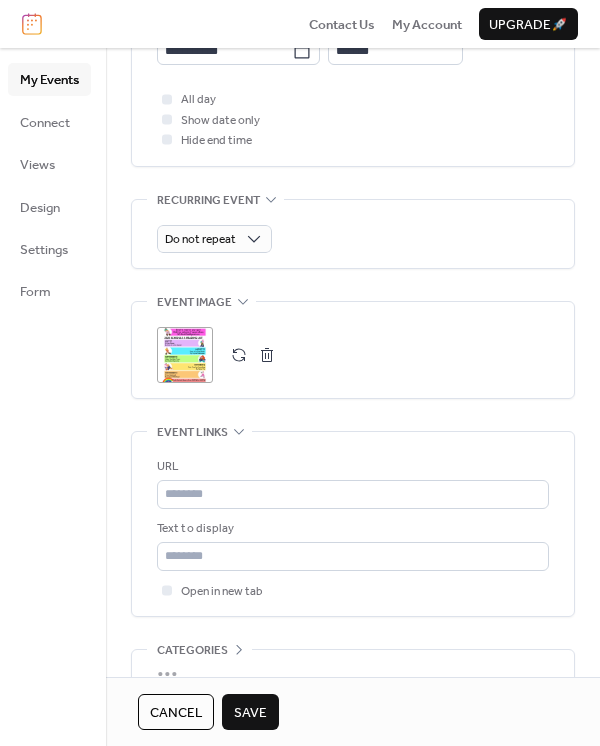 scroll, scrollTop: 918, scrollLeft: 0, axis: vertical 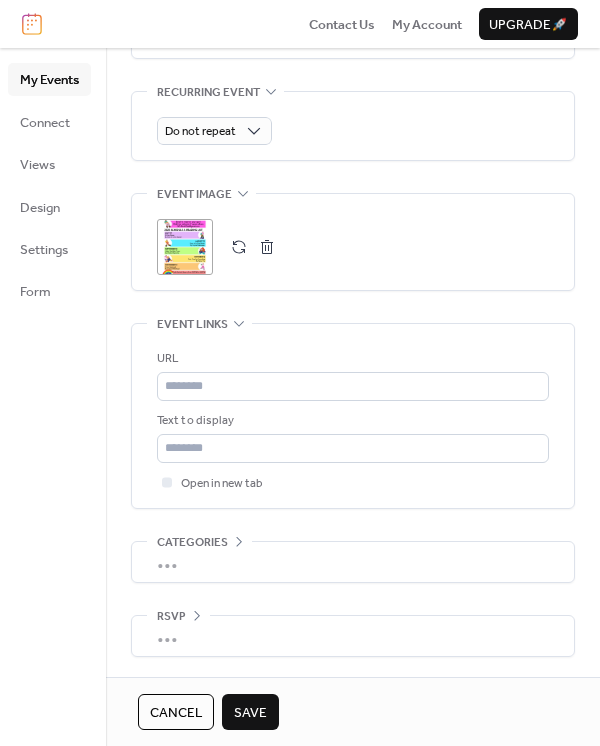 type on "**********" 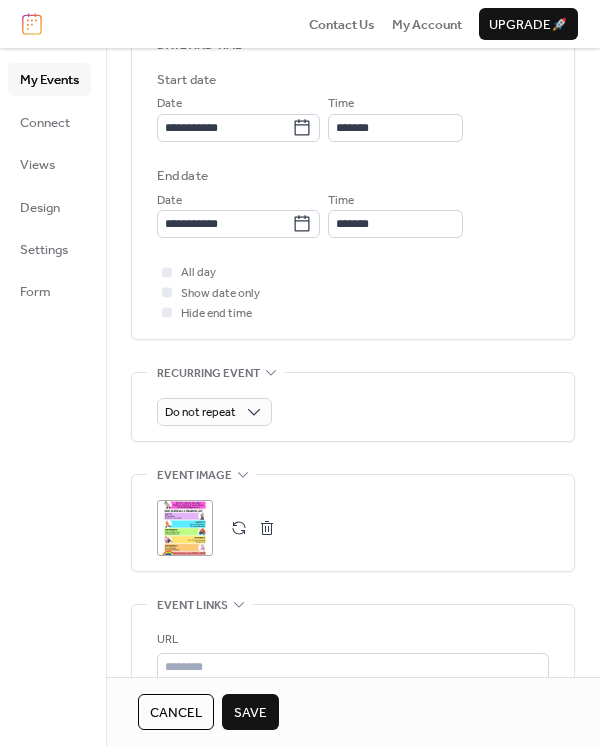 scroll, scrollTop: 586, scrollLeft: 0, axis: vertical 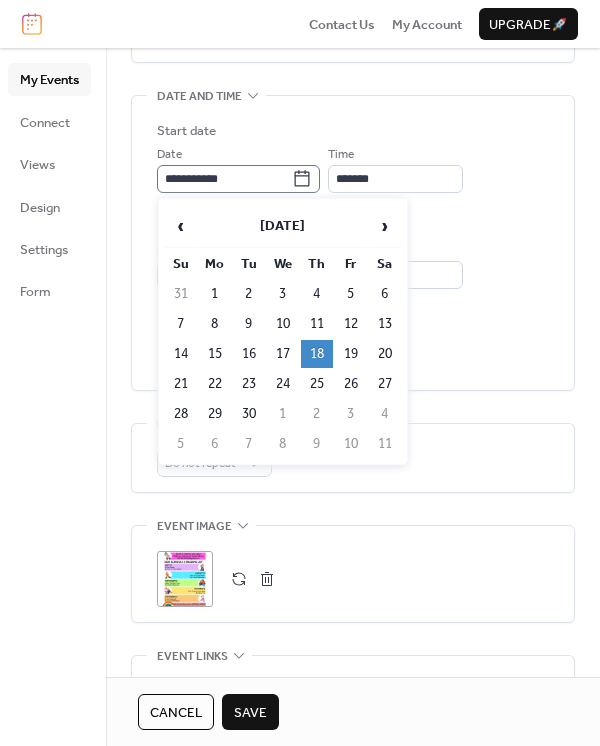 click 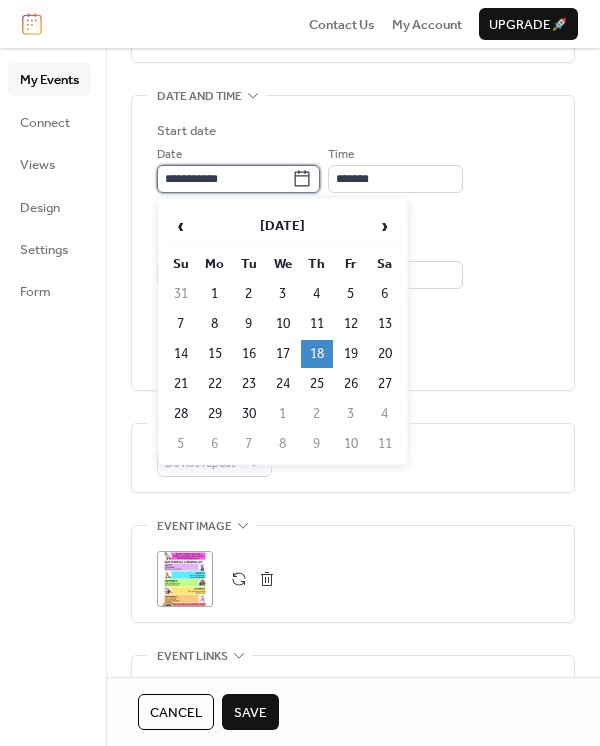 click on "**********" at bounding box center (224, 179) 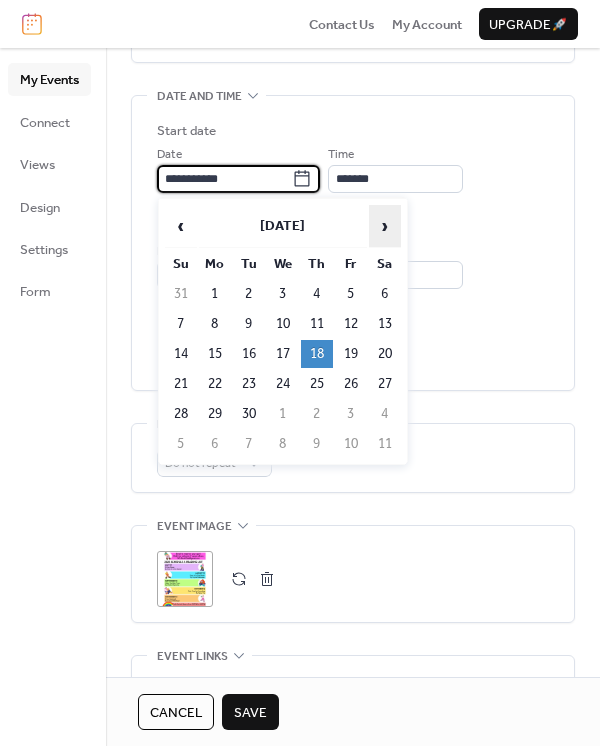 click on "›" at bounding box center (385, 226) 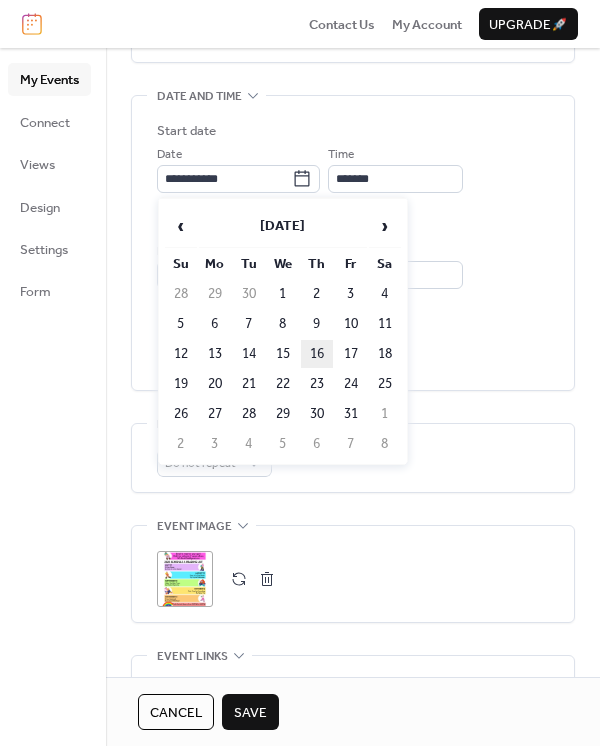 click on "16" at bounding box center [317, 354] 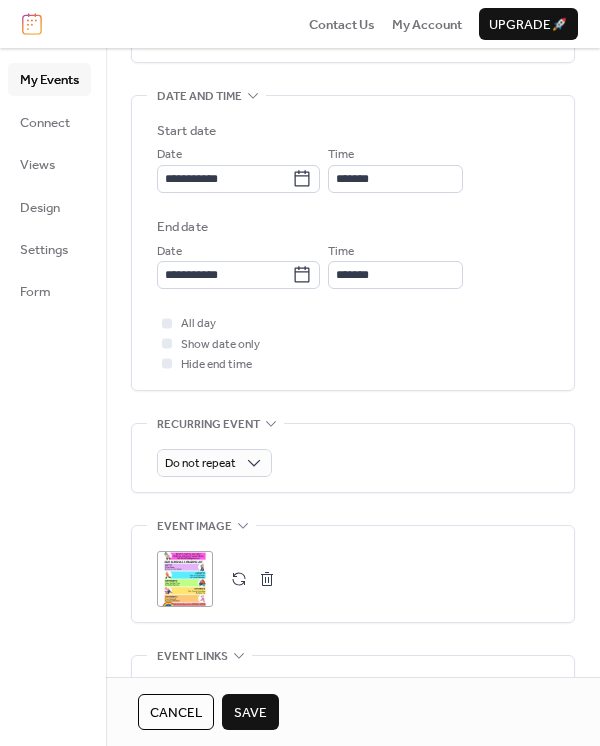 click on "Save" at bounding box center [250, 713] 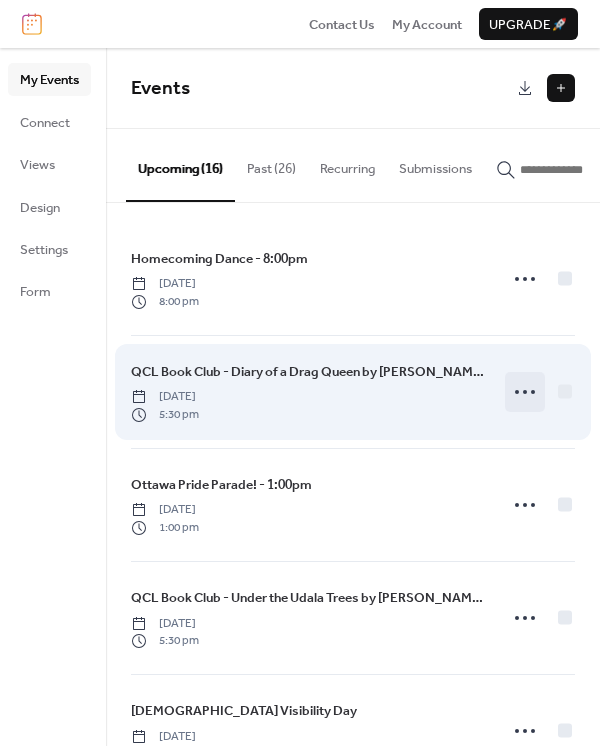 click 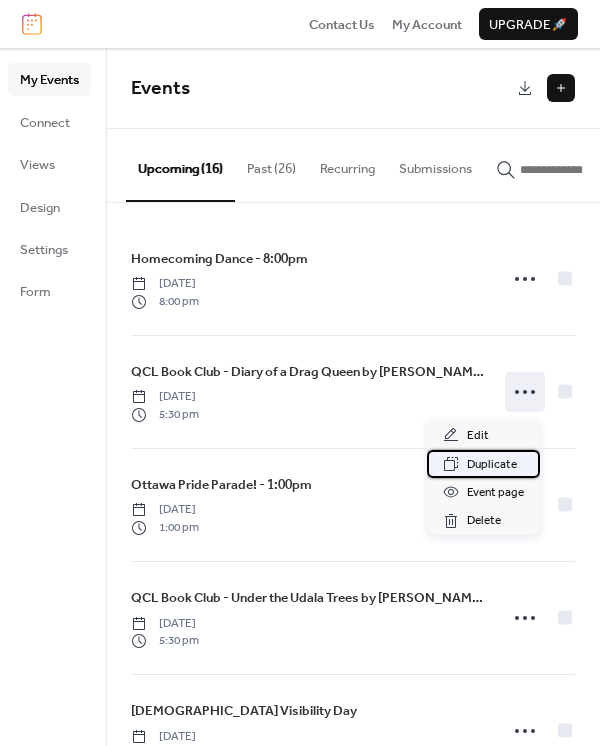 click on "Duplicate" at bounding box center (492, 465) 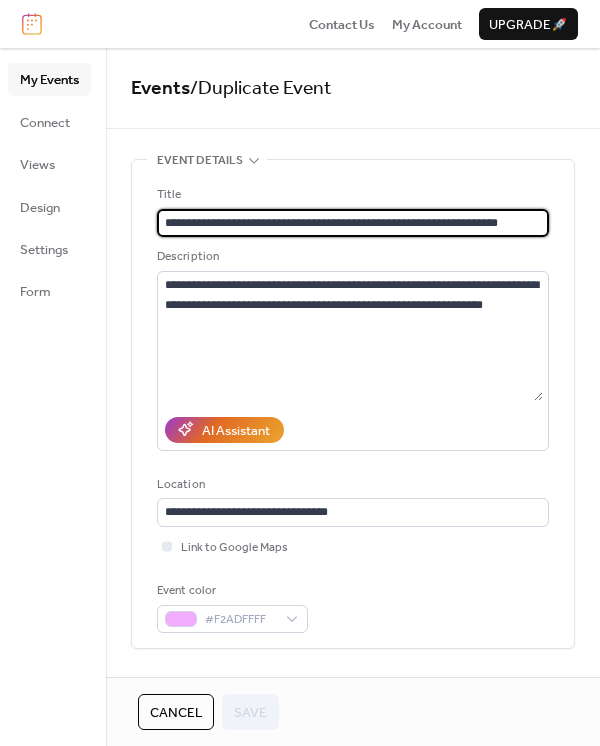 drag, startPoint x: 255, startPoint y: 220, endPoint x: 478, endPoint y: 222, distance: 223.00897 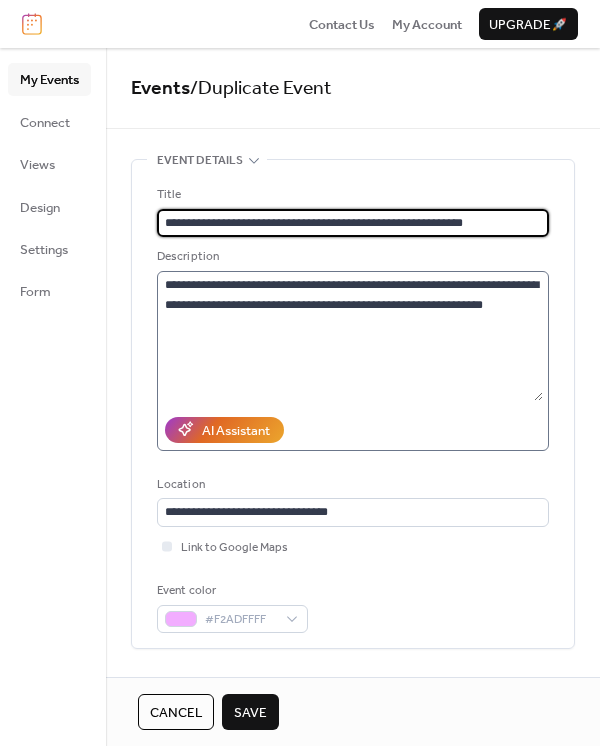 type on "**********" 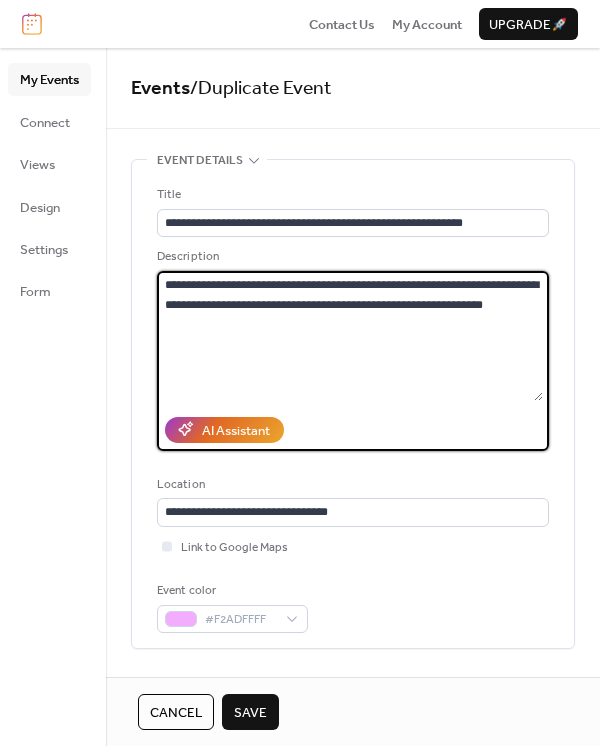 drag, startPoint x: 312, startPoint y: 285, endPoint x: 223, endPoint y: 298, distance: 89.94443 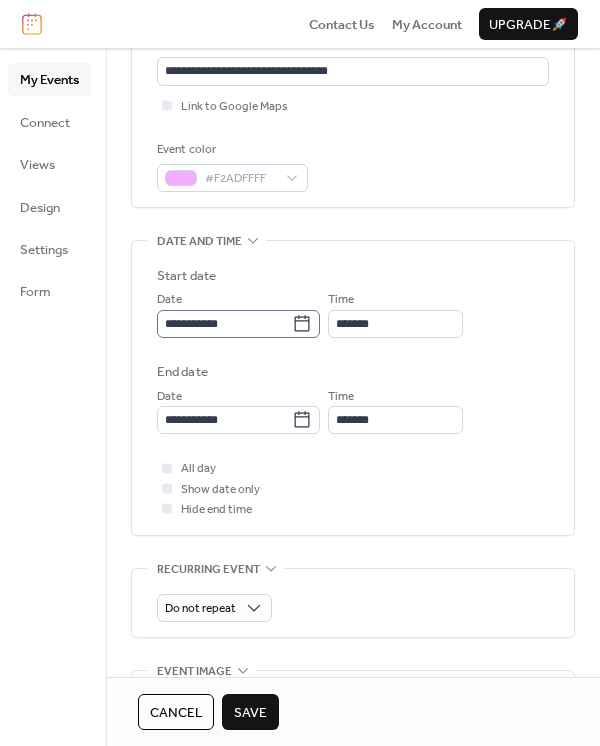 scroll, scrollTop: 444, scrollLeft: 0, axis: vertical 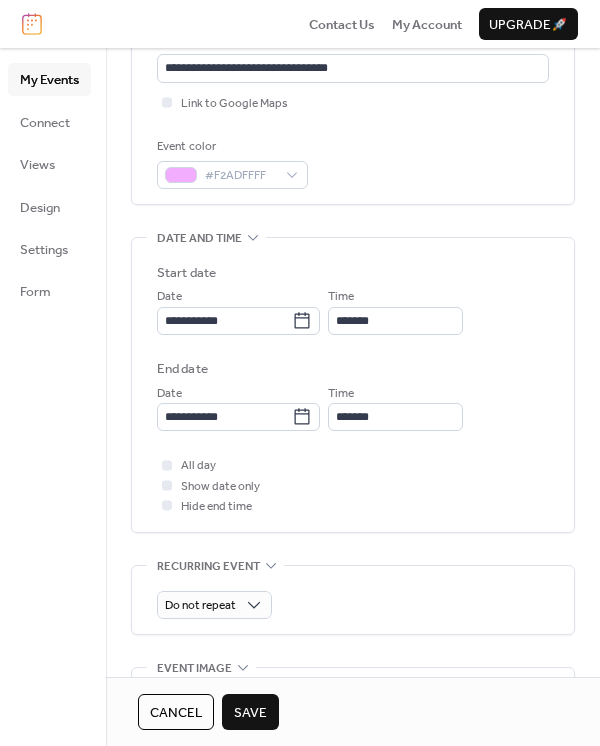 type on "**********" 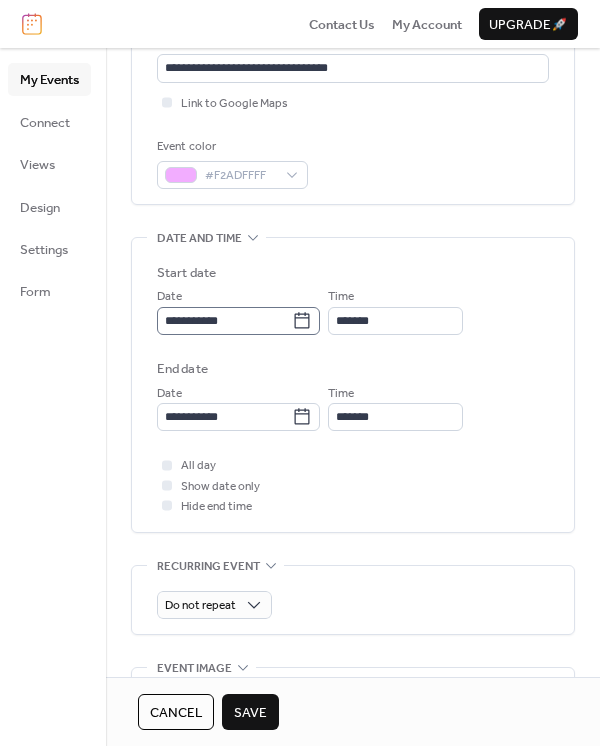 click 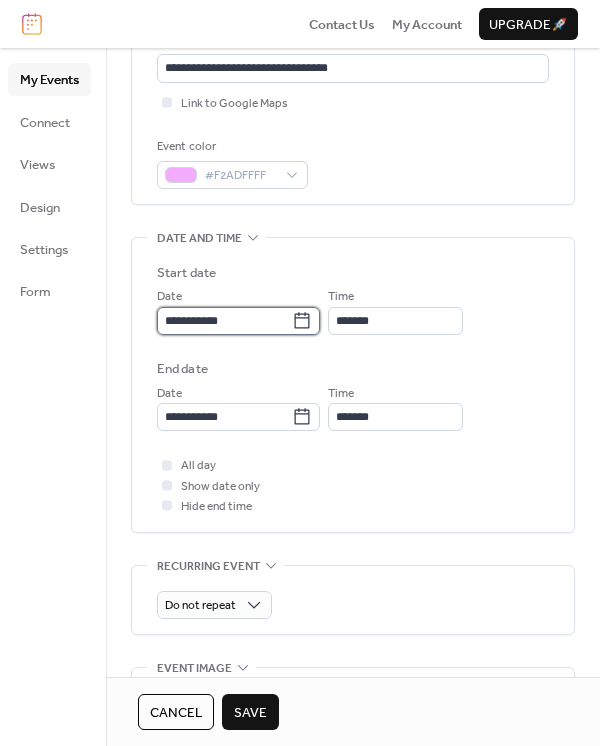 click on "**********" at bounding box center [224, 321] 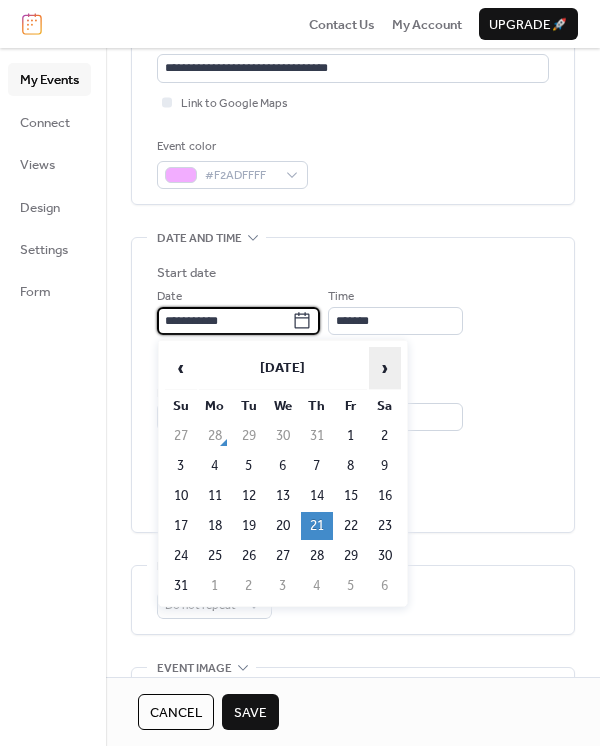 click on "›" at bounding box center [385, 368] 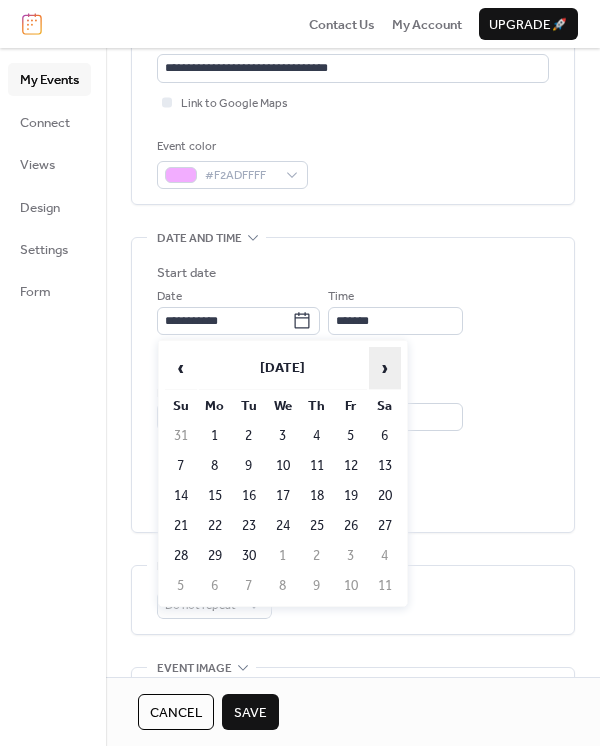 click on "›" at bounding box center (385, 368) 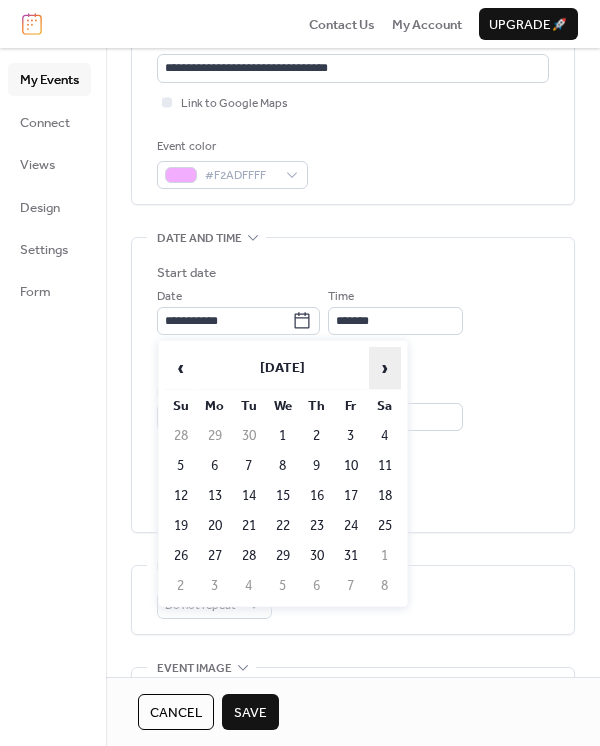 click on "›" at bounding box center (385, 368) 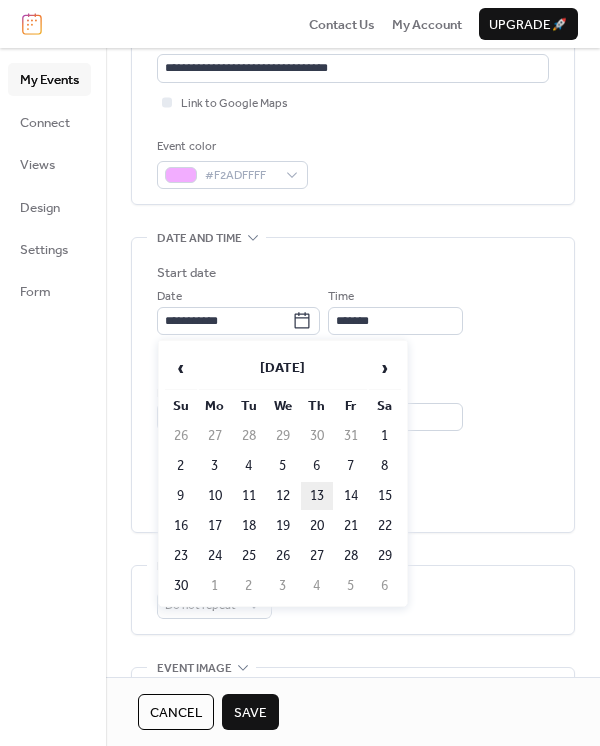 click on "13" at bounding box center [317, 496] 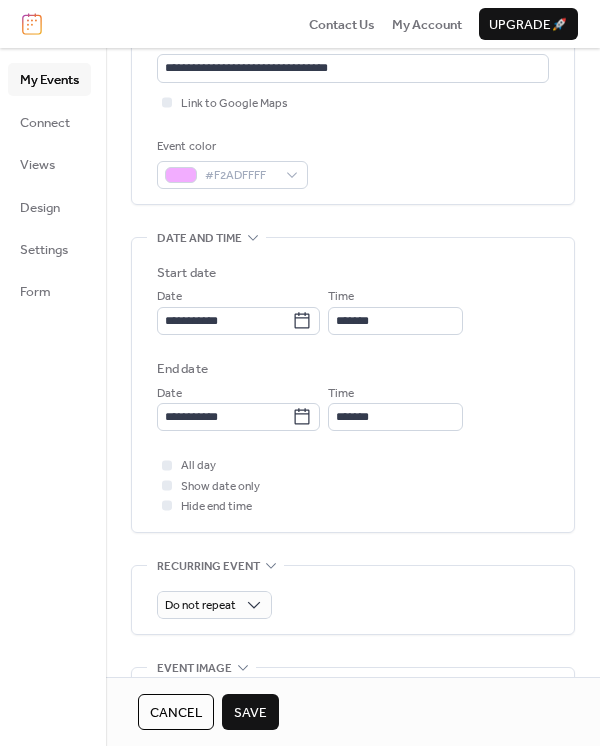 click on "Save" at bounding box center [250, 713] 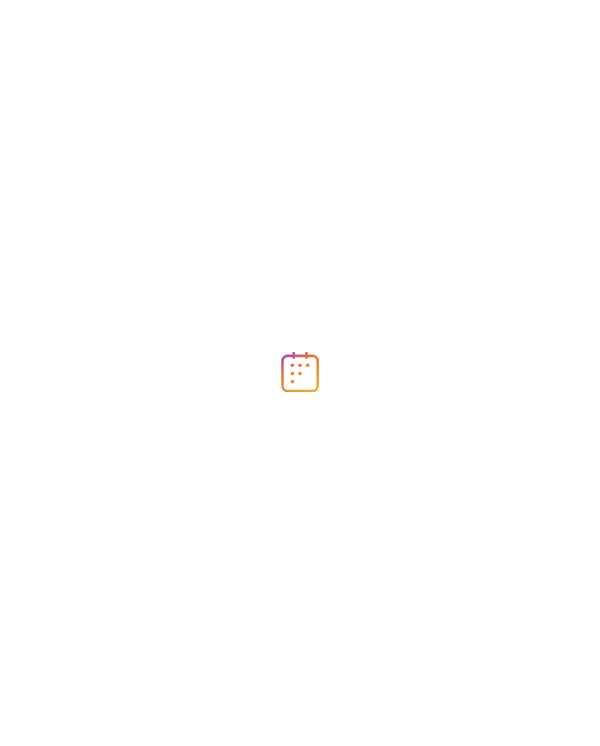 scroll, scrollTop: 0, scrollLeft: 0, axis: both 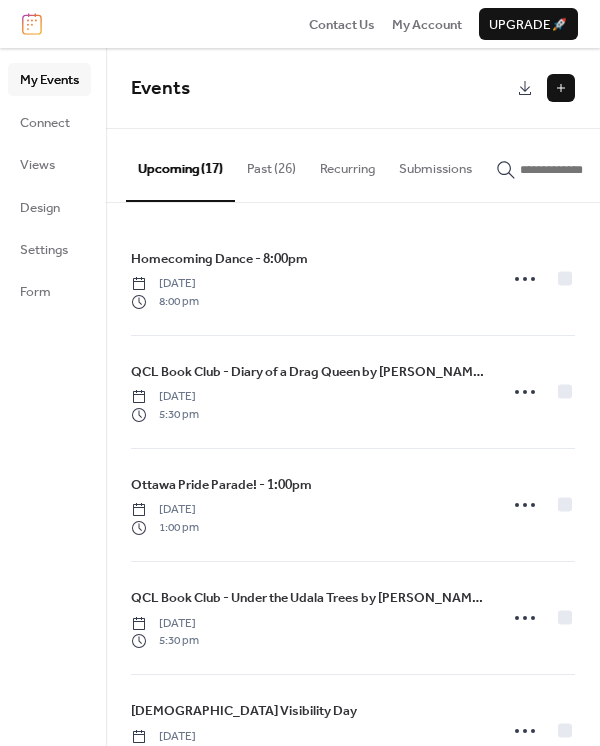 click on "Past (26)" at bounding box center [271, 164] 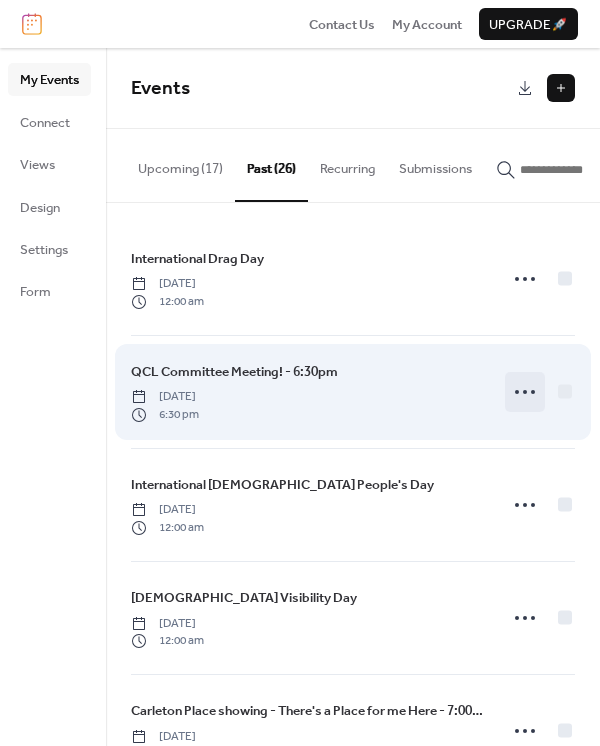 click 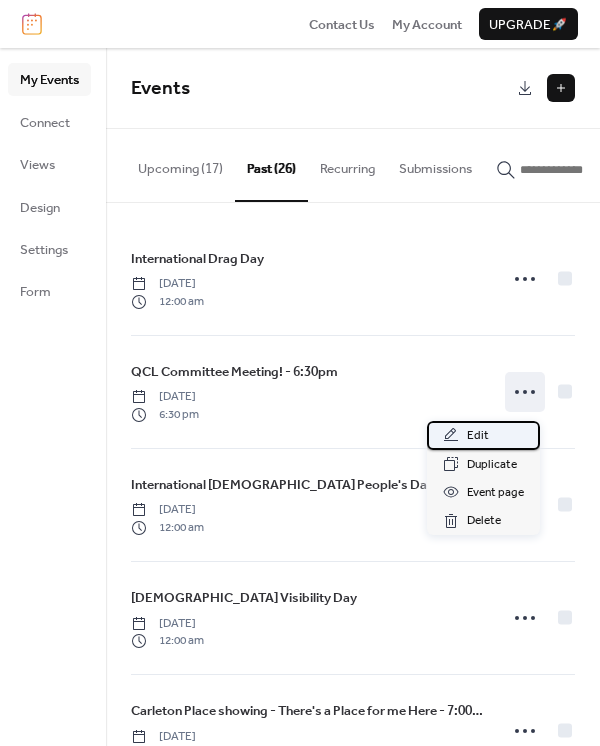 click on "Edit" at bounding box center (483, 435) 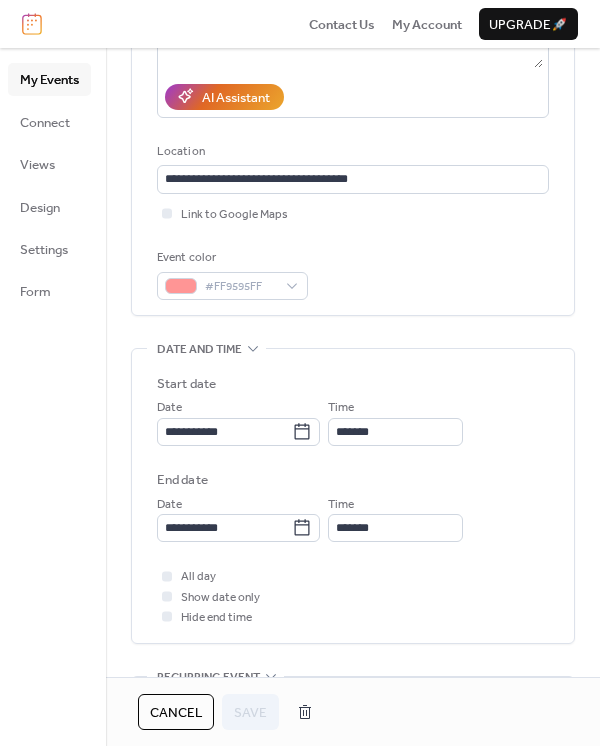 scroll, scrollTop: 444, scrollLeft: 0, axis: vertical 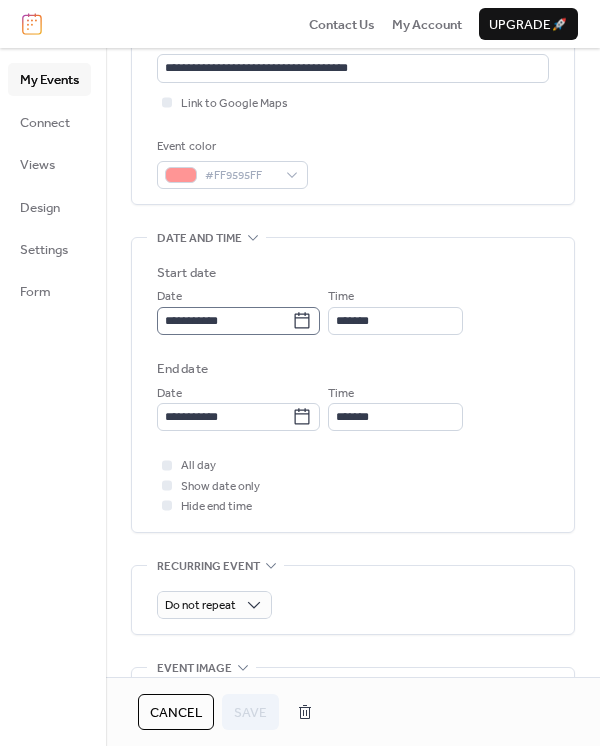 click 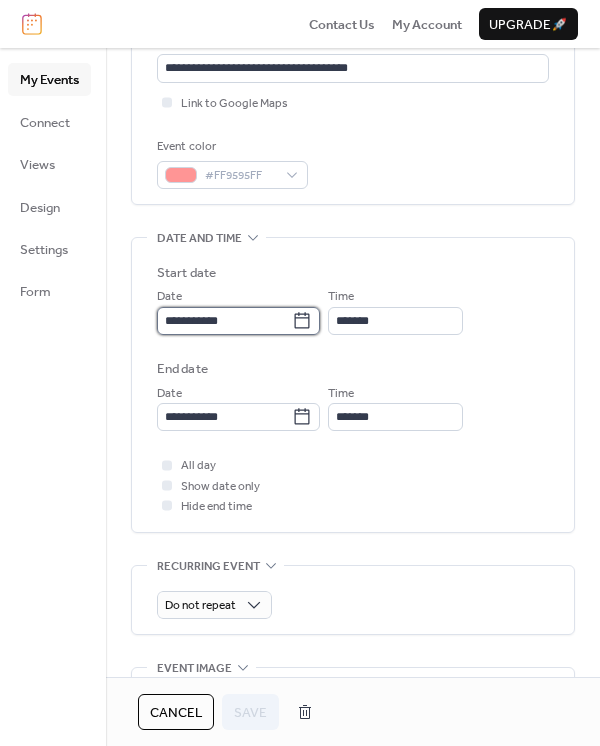 click on "**********" at bounding box center (224, 321) 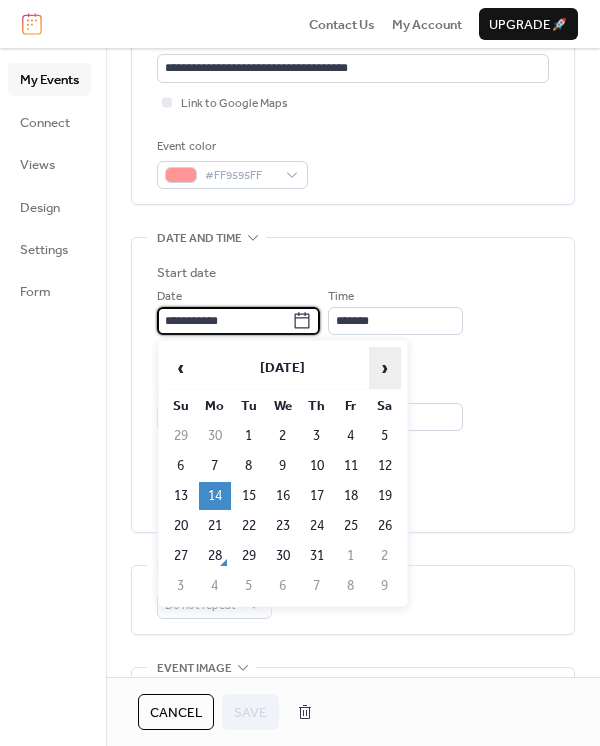 click on "›" at bounding box center [385, 368] 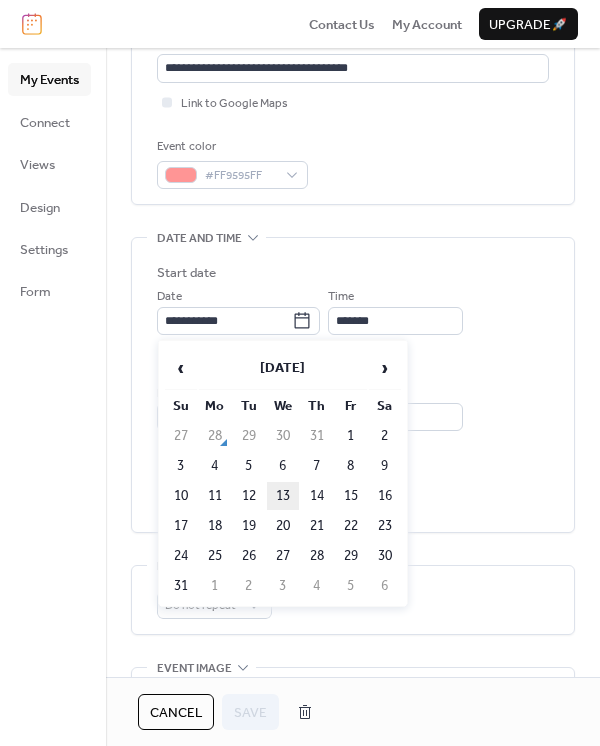 click on "13" at bounding box center (283, 496) 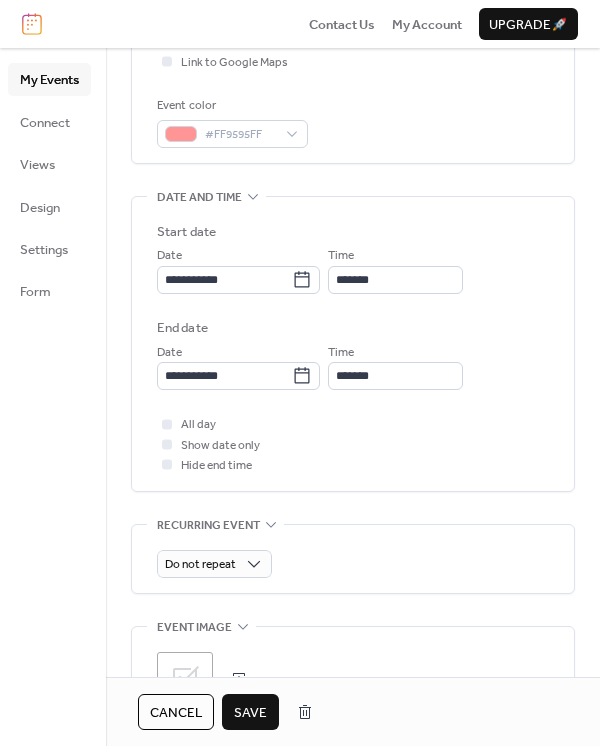 scroll, scrollTop: 666, scrollLeft: 0, axis: vertical 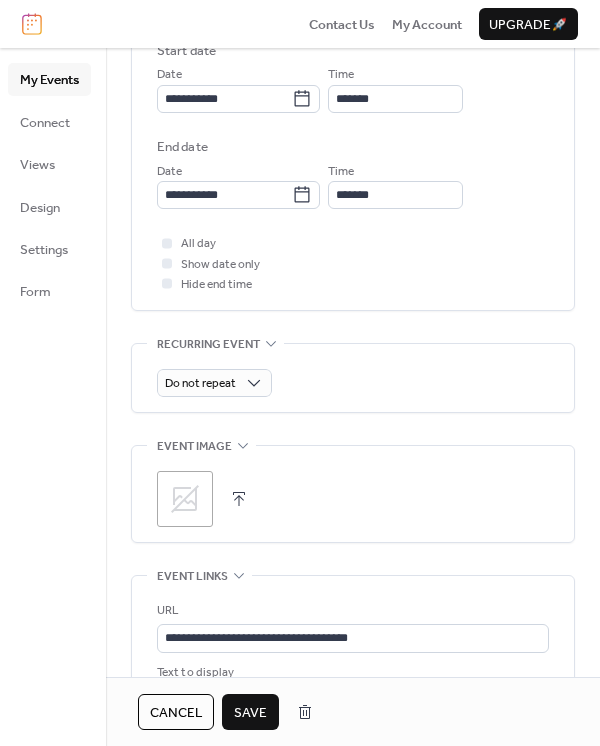 click on "Save" at bounding box center (250, 713) 